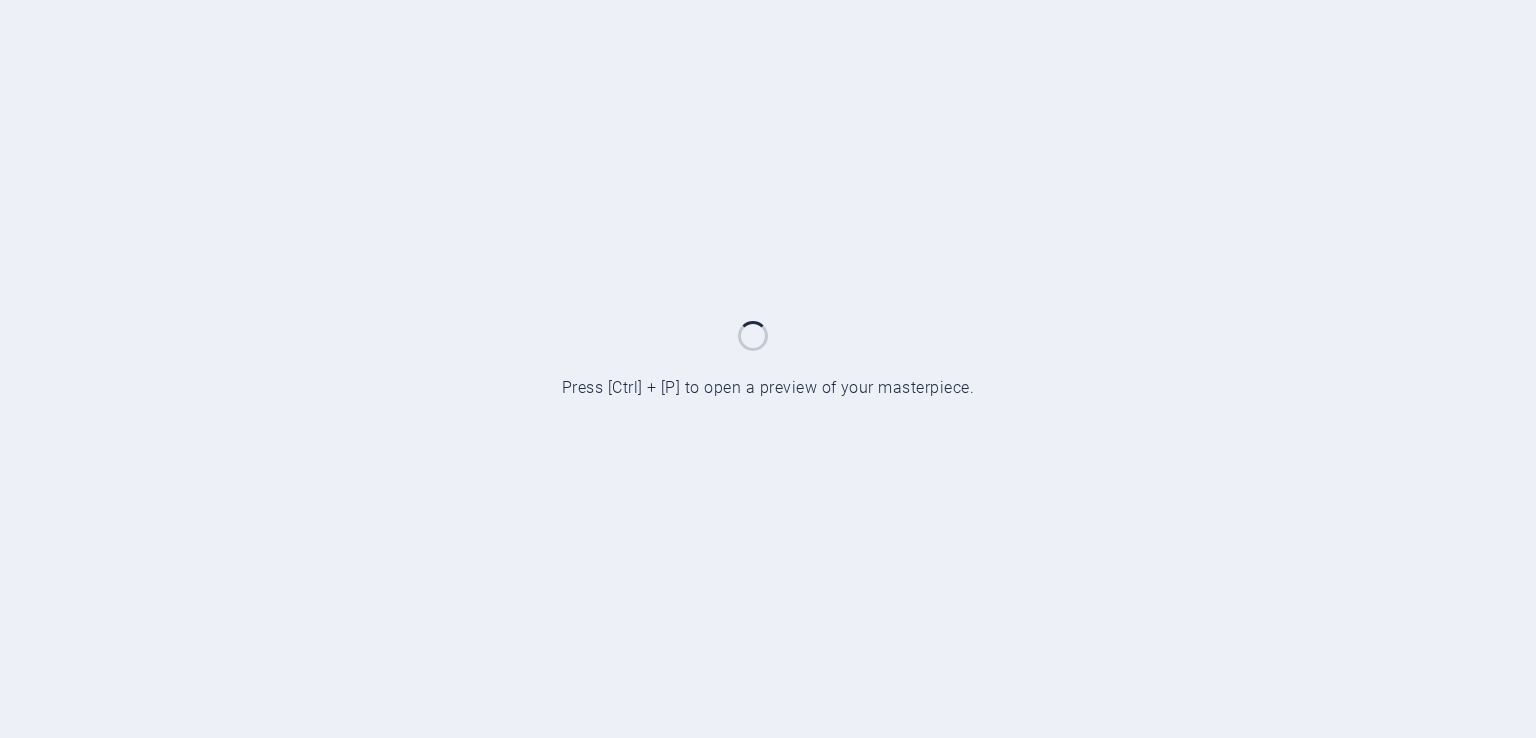 scroll, scrollTop: 0, scrollLeft: 0, axis: both 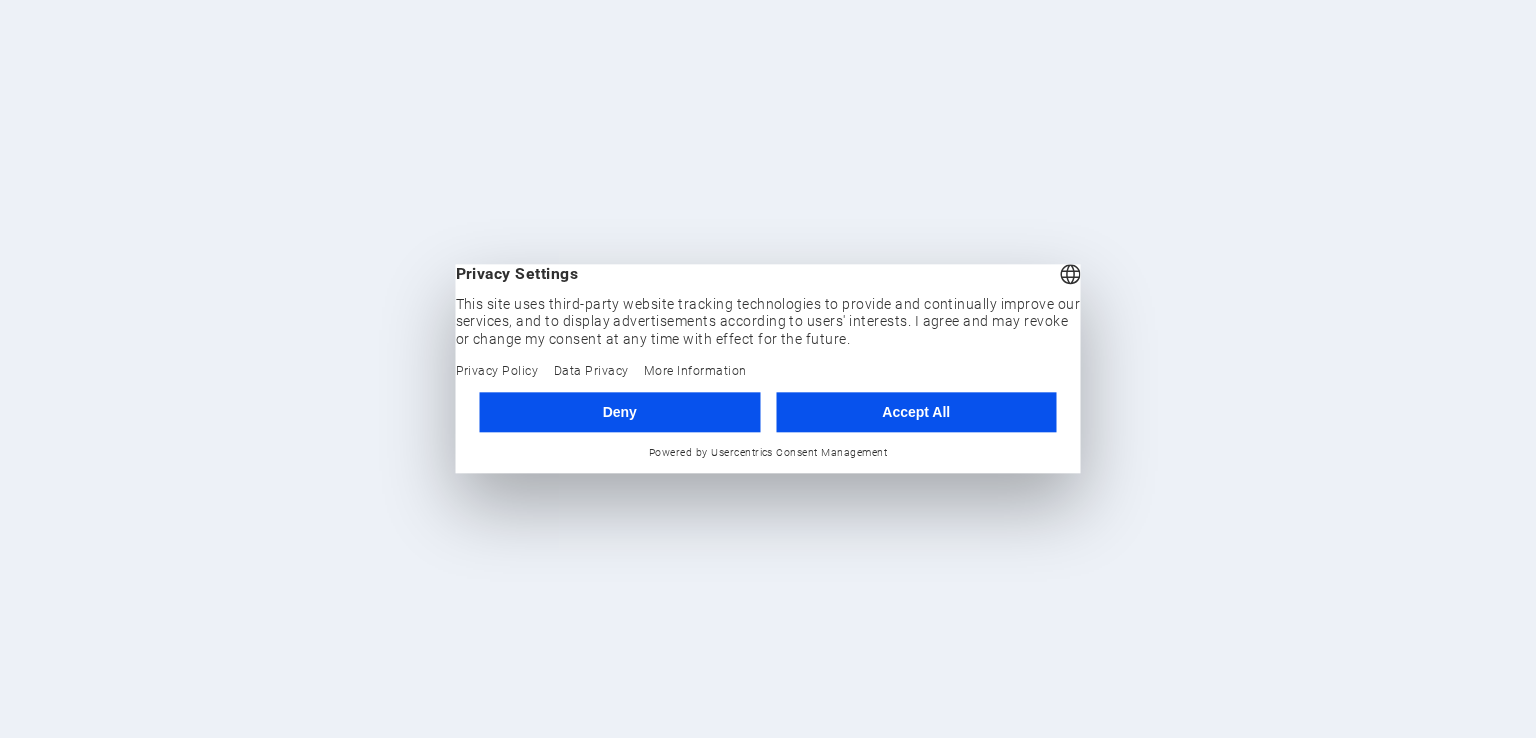 click on "Accept All" at bounding box center (916, 412) 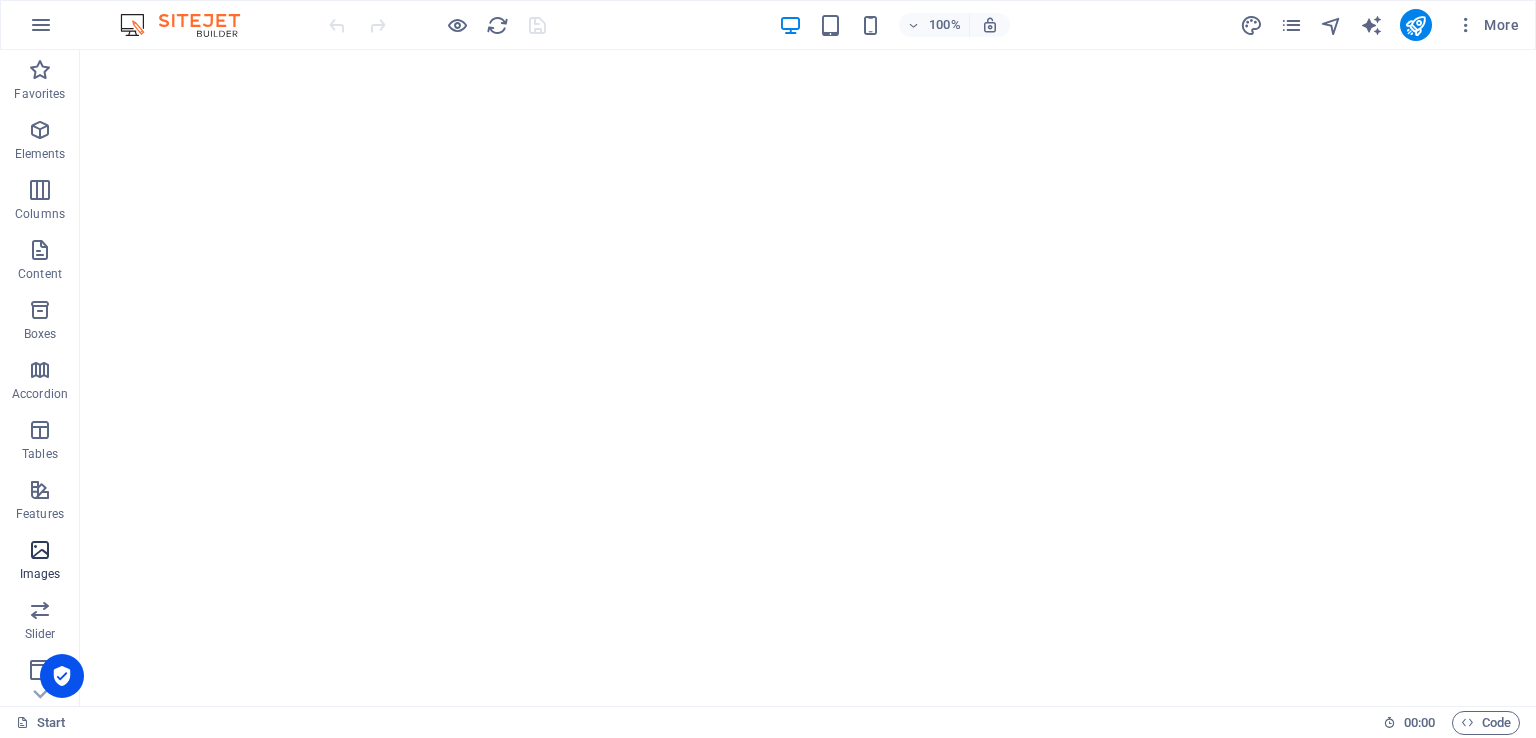 click at bounding box center (40, 550) 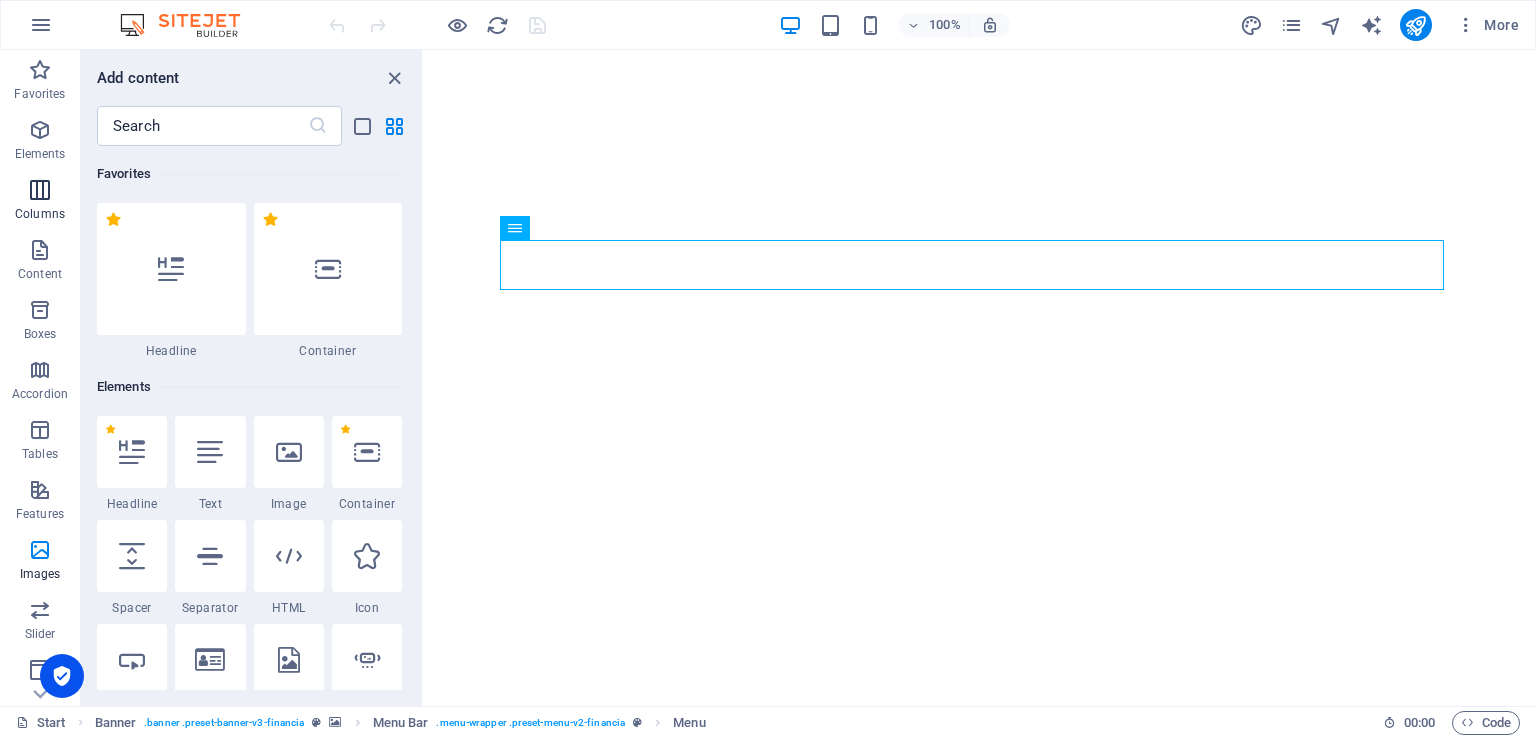 click on "Columns" at bounding box center (40, 202) 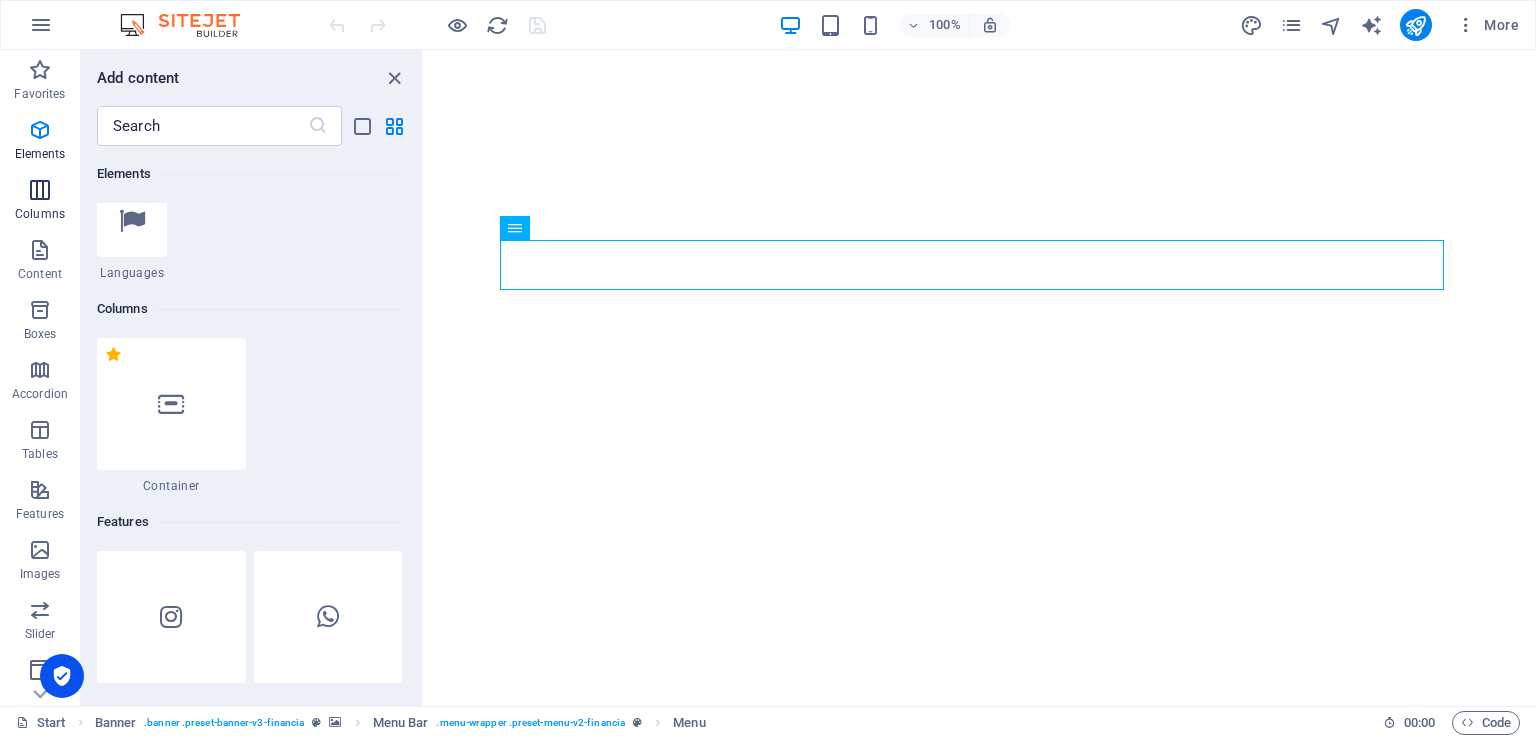 scroll, scrollTop: 990, scrollLeft: 0, axis: vertical 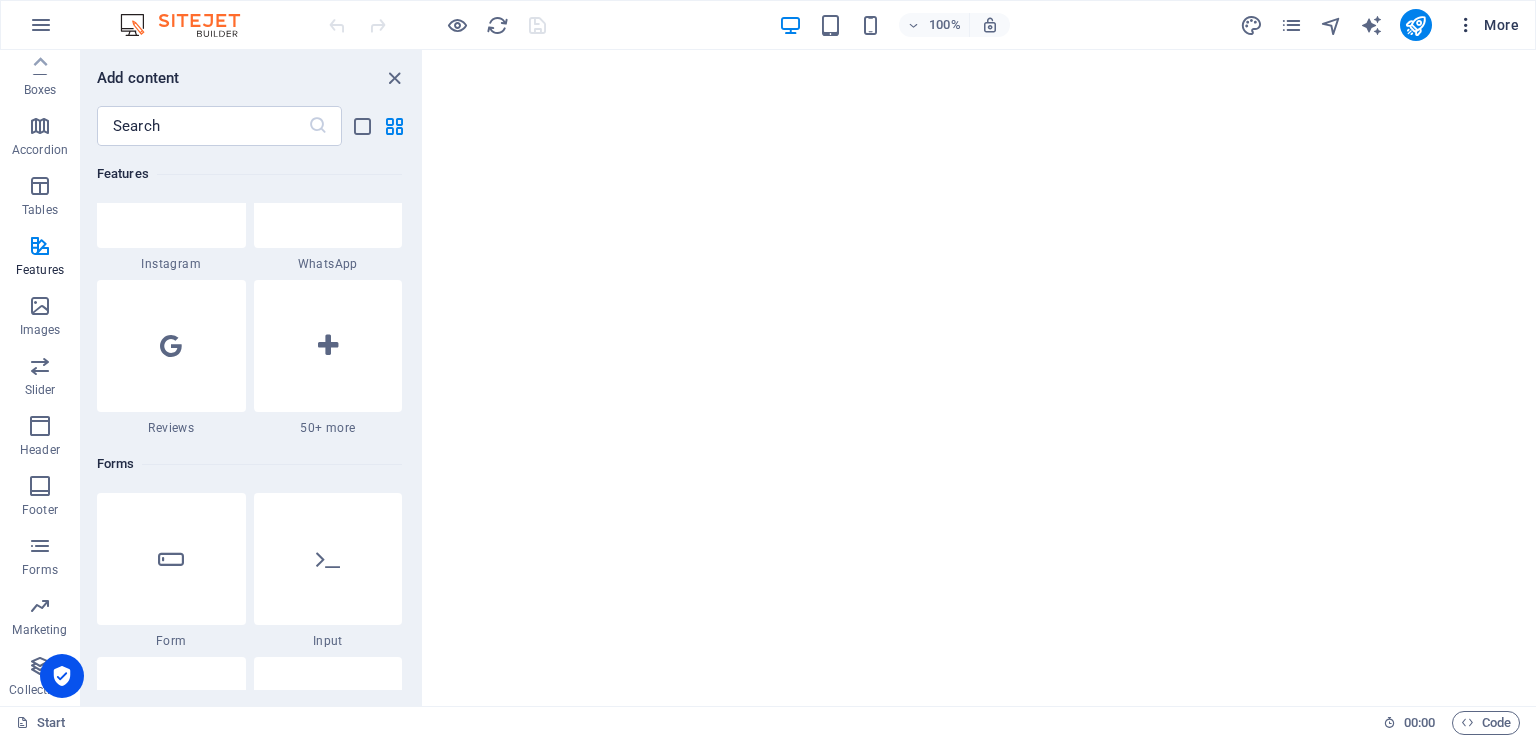 click on "More" at bounding box center [1487, 25] 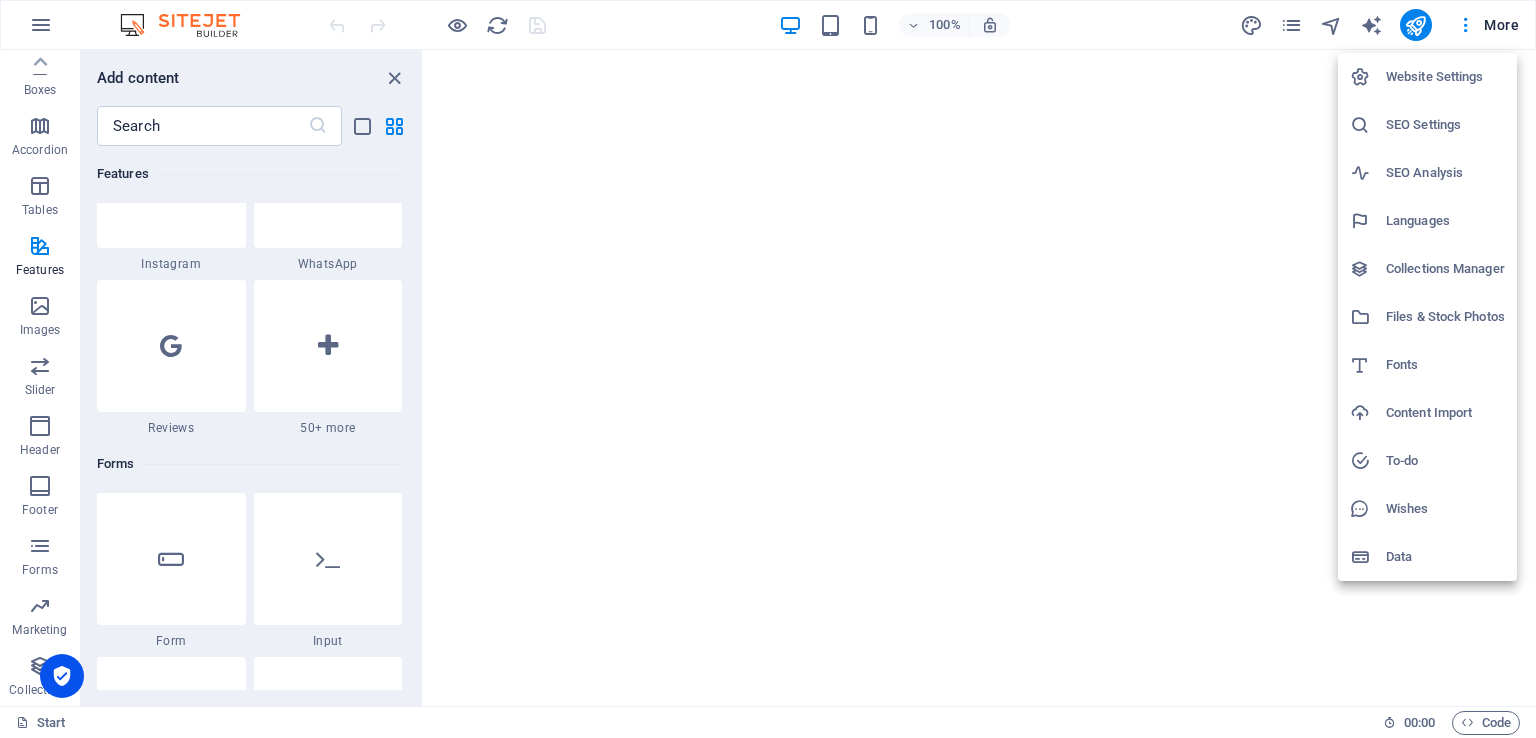 click on "Website Settings" at bounding box center (1445, 77) 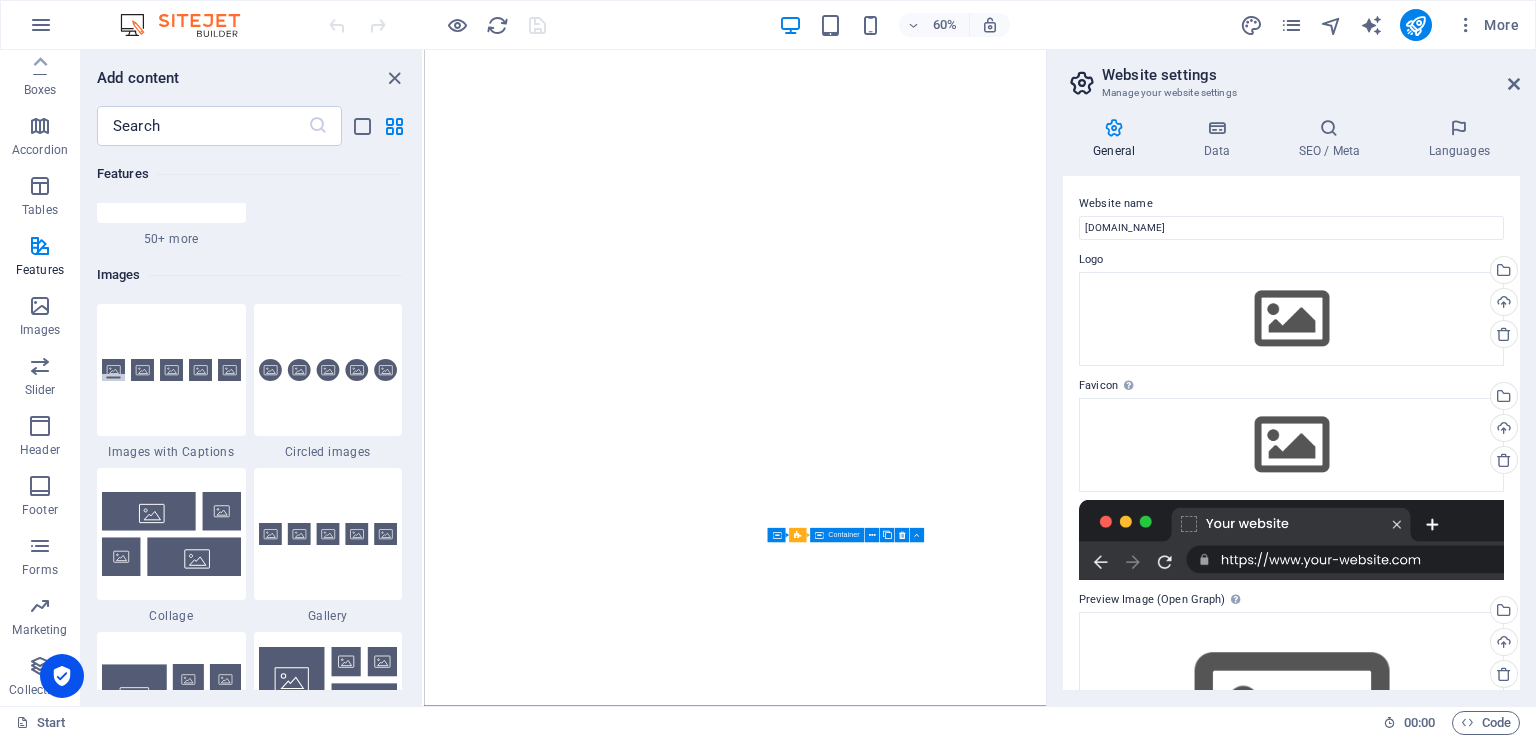 scroll, scrollTop: 9976, scrollLeft: 0, axis: vertical 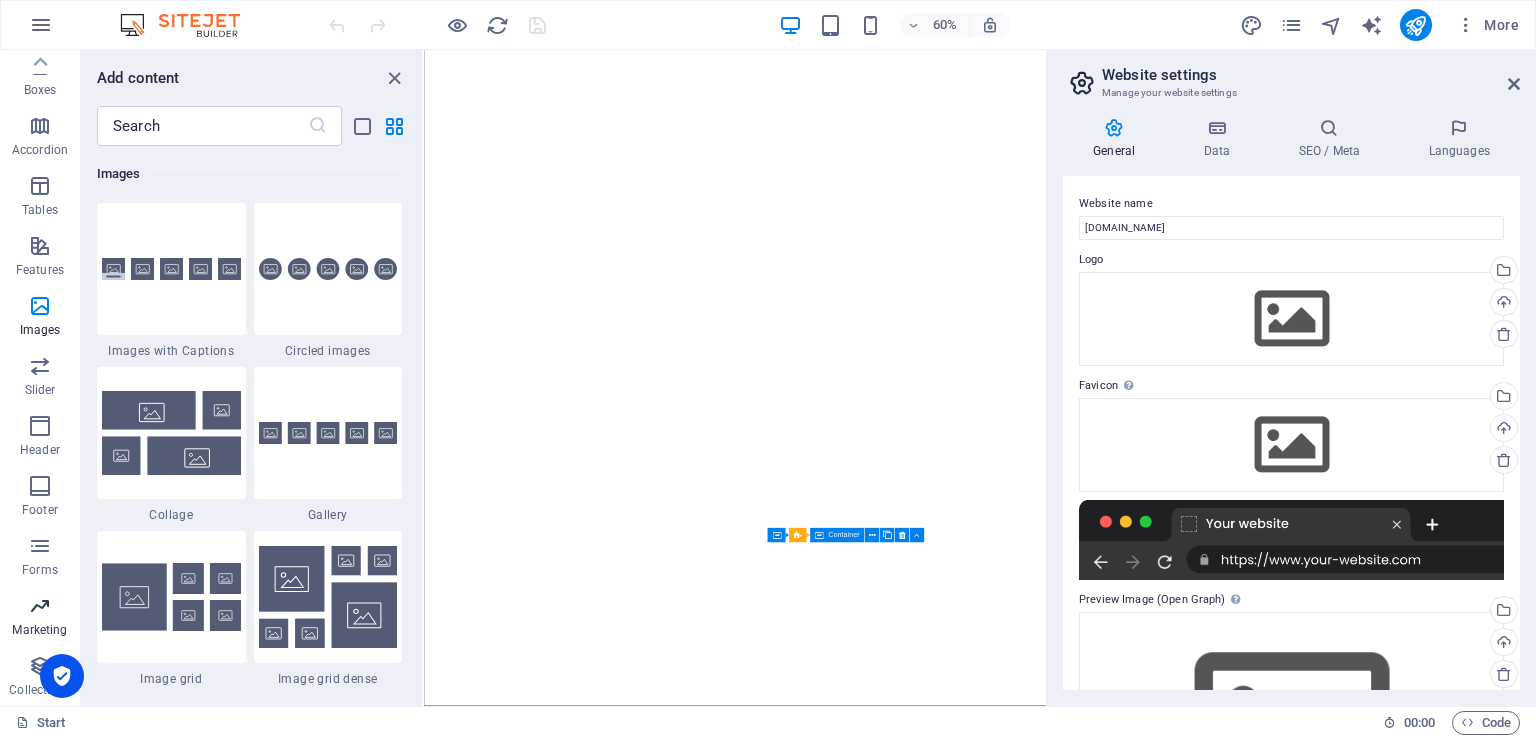 click at bounding box center [40, 606] 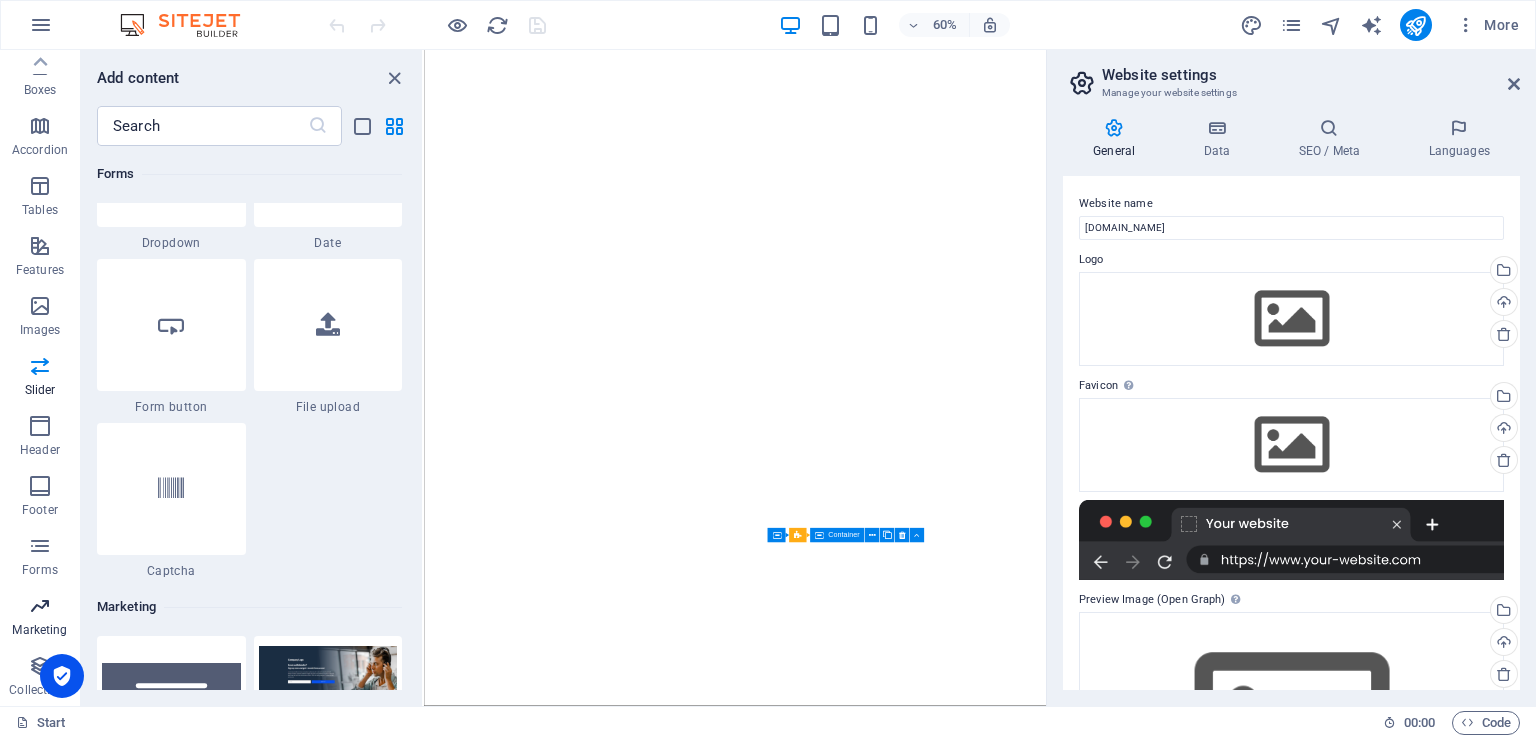 scroll, scrollTop: 16124, scrollLeft: 0, axis: vertical 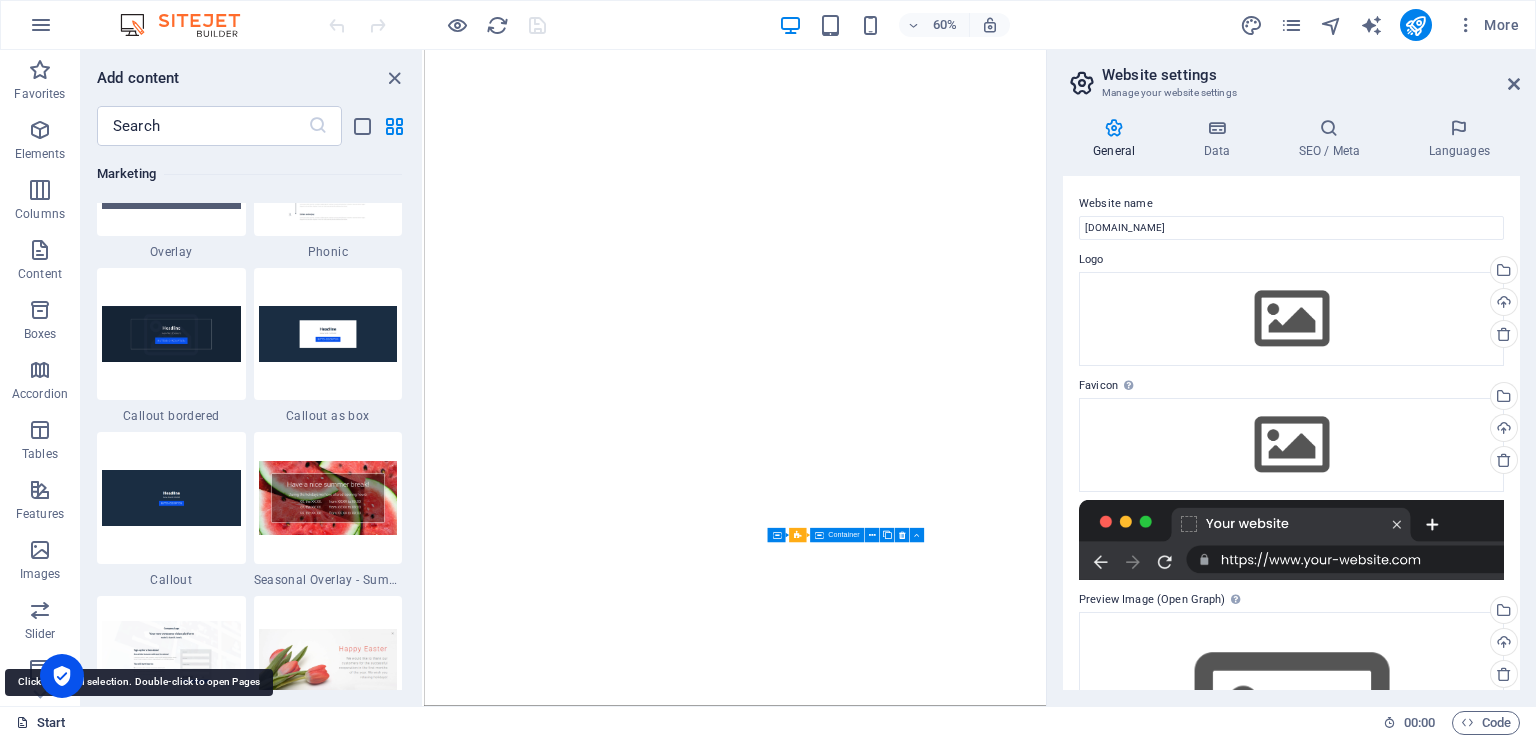 click on "Start" at bounding box center [41, 723] 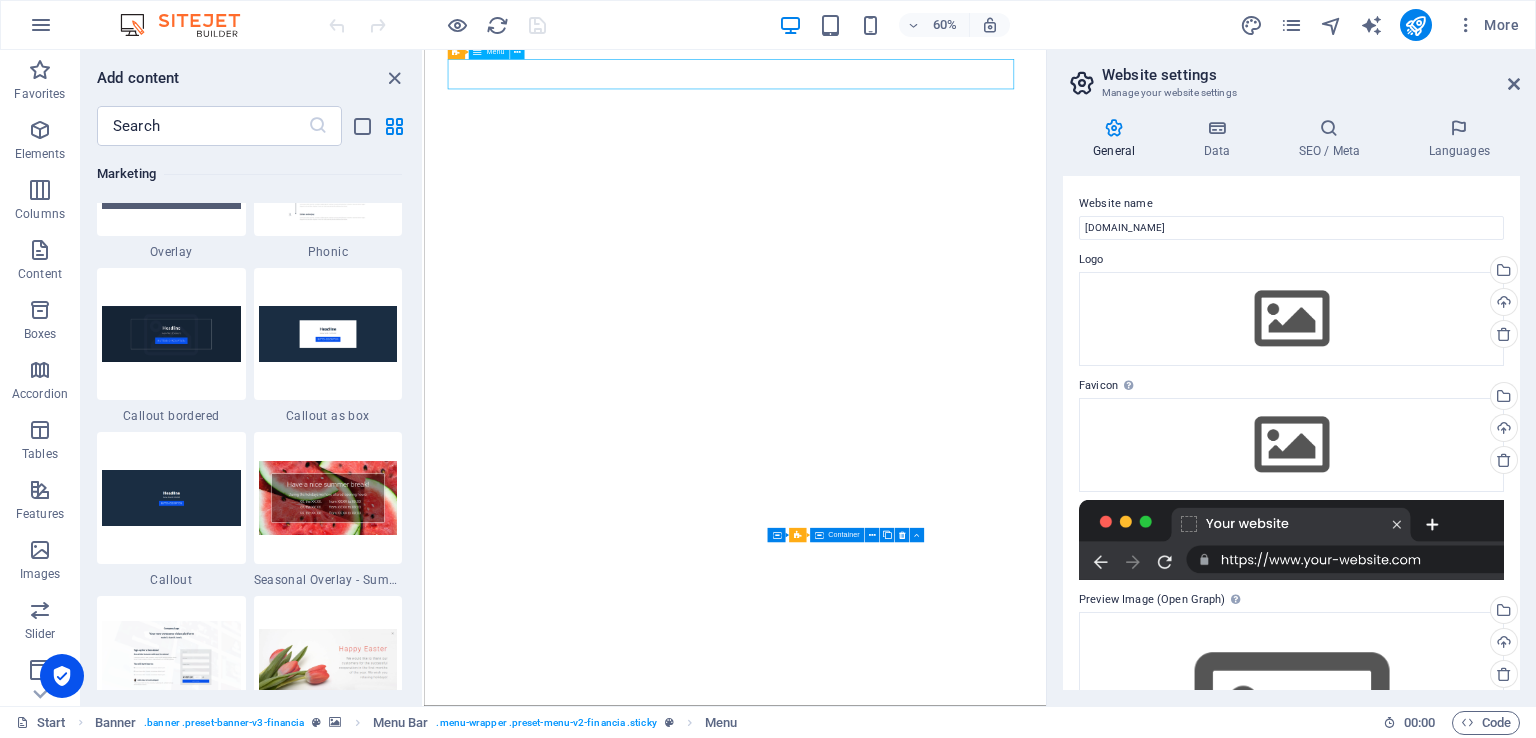 select 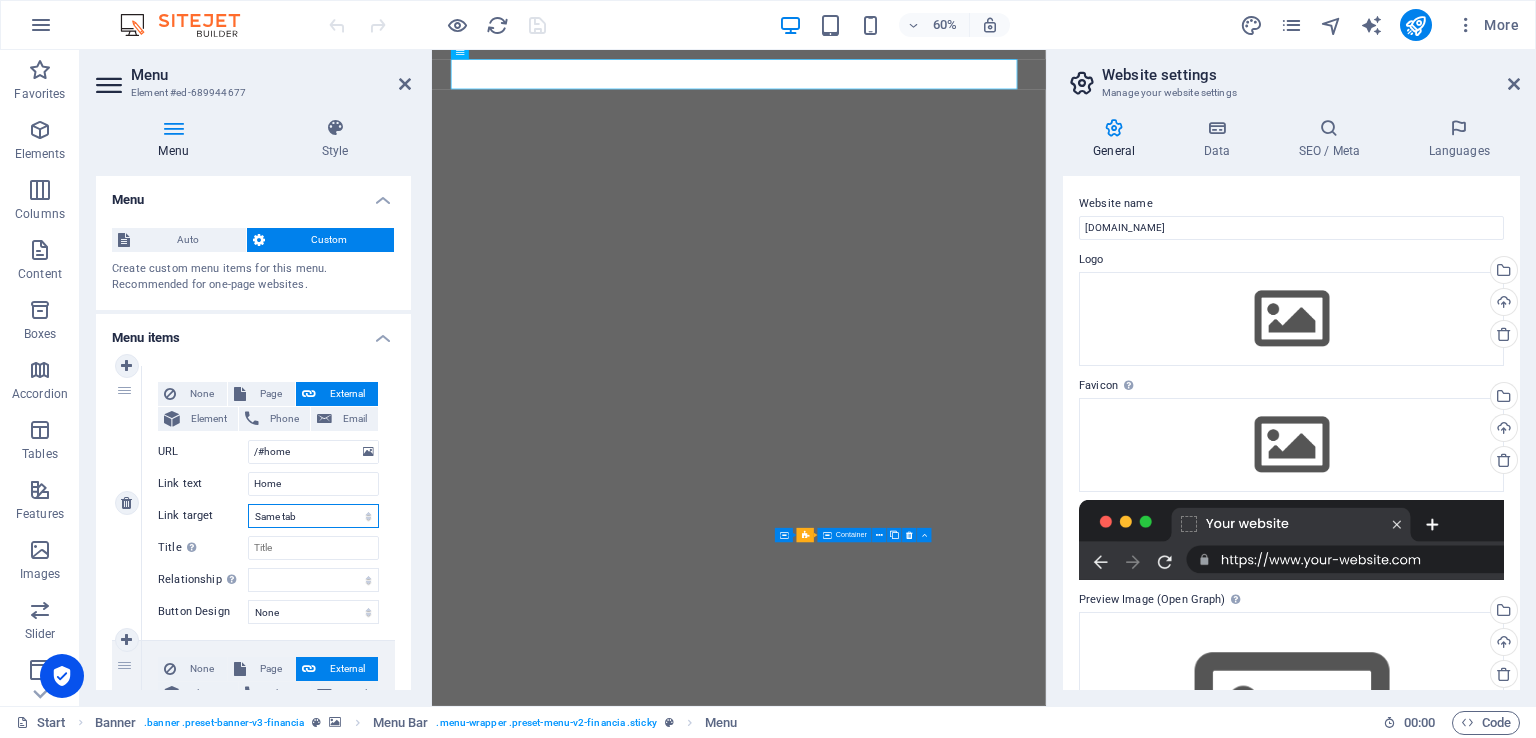 click on "New tab Same tab Overlay" at bounding box center [313, 516] 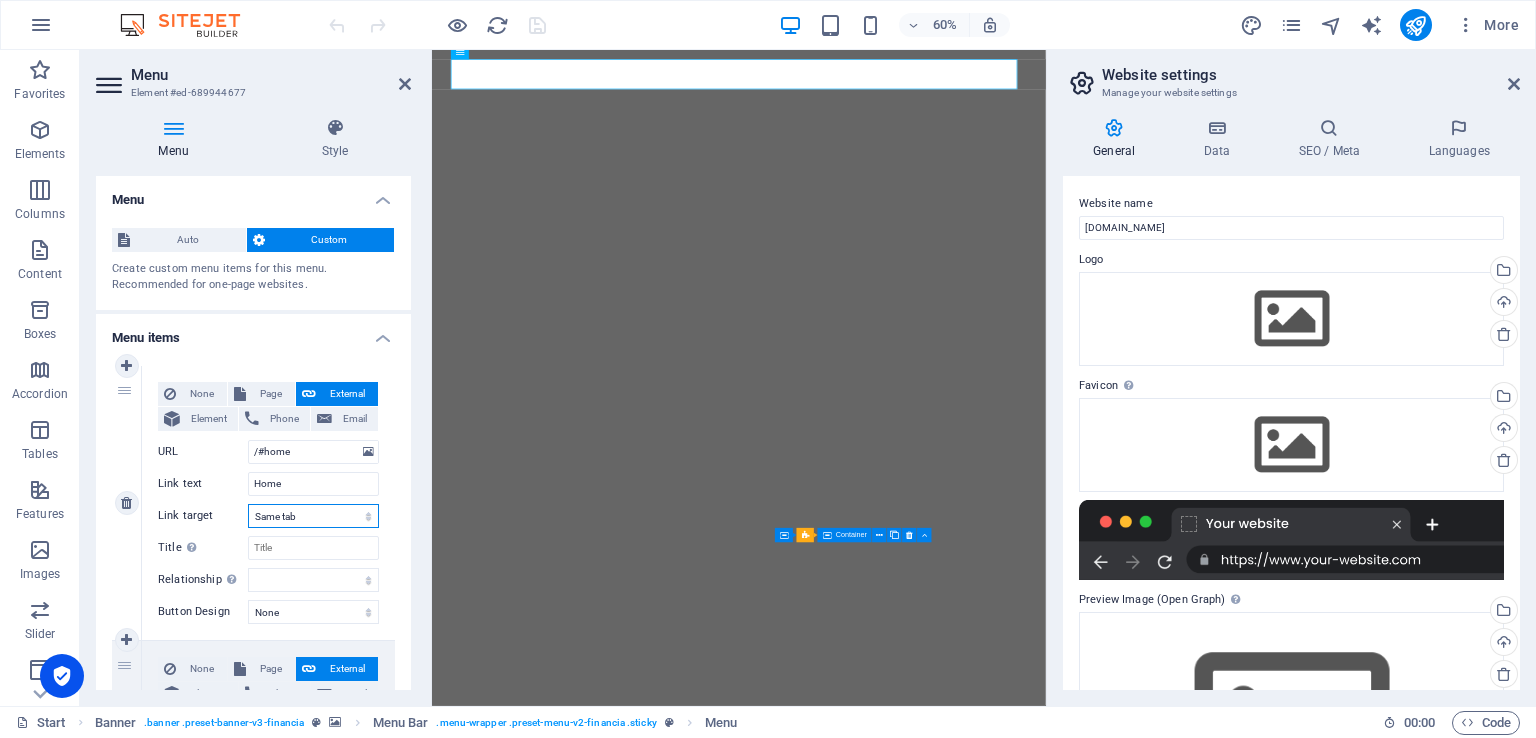 click on "New tab Same tab Overlay" at bounding box center [313, 516] 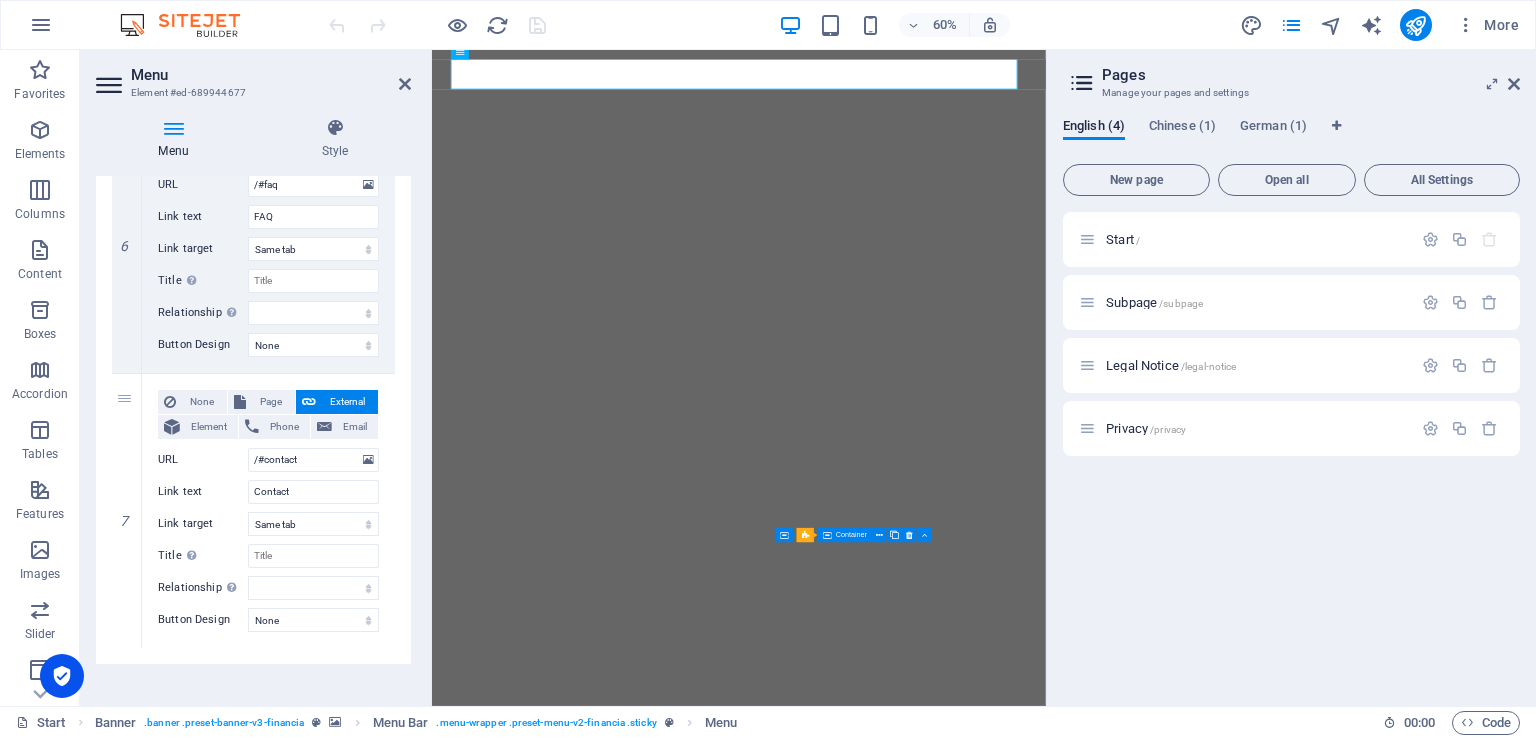 scroll, scrollTop: 1655, scrollLeft: 0, axis: vertical 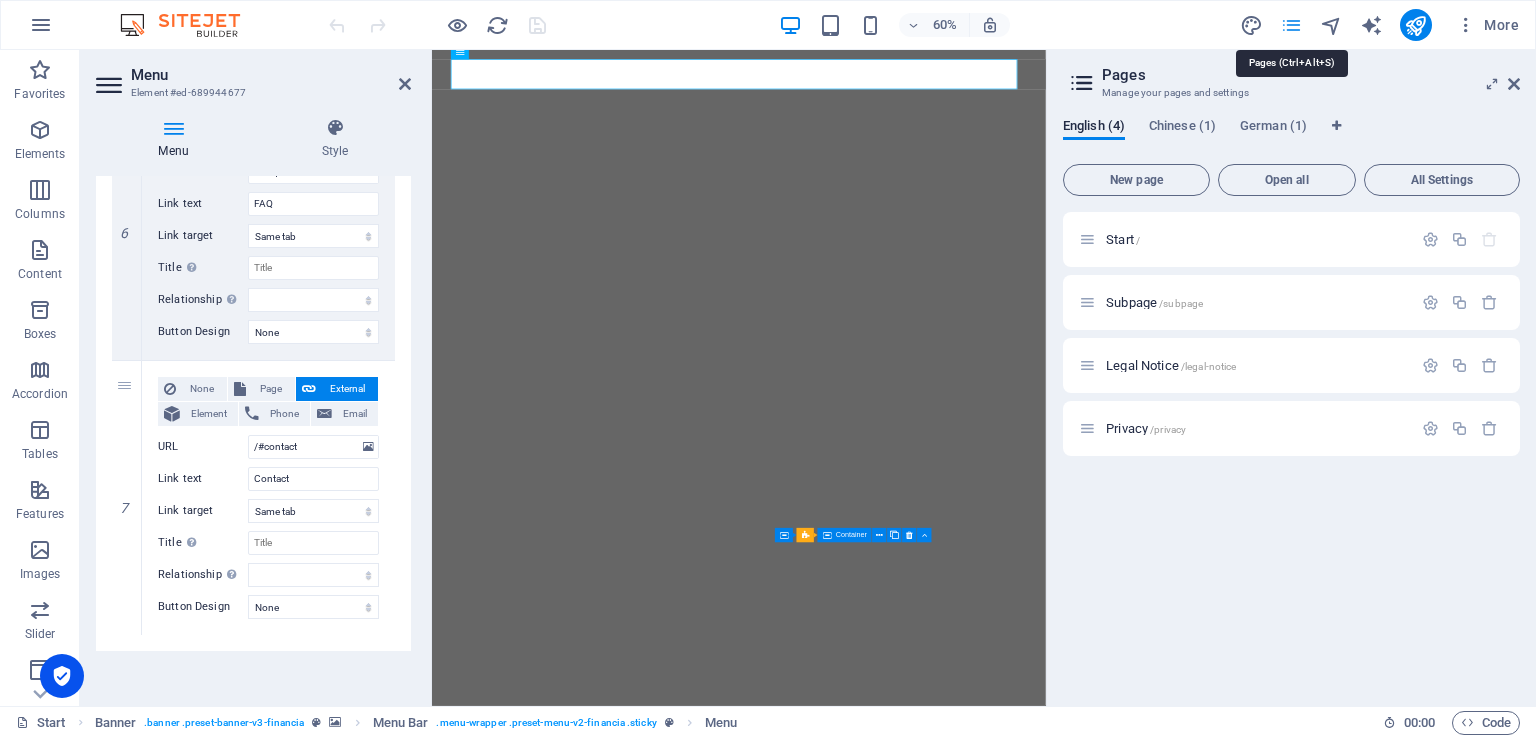 click at bounding box center [1291, 25] 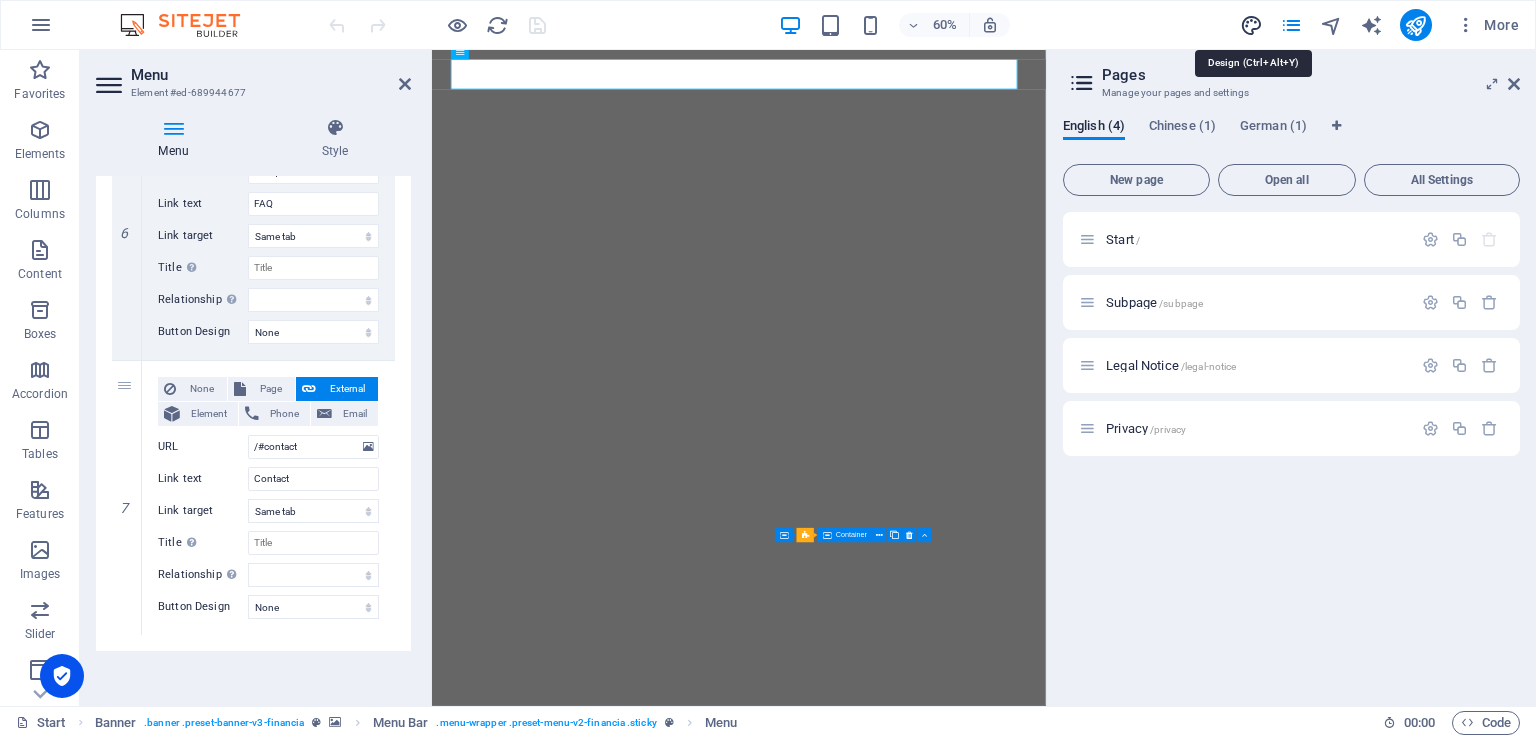 click at bounding box center [1251, 25] 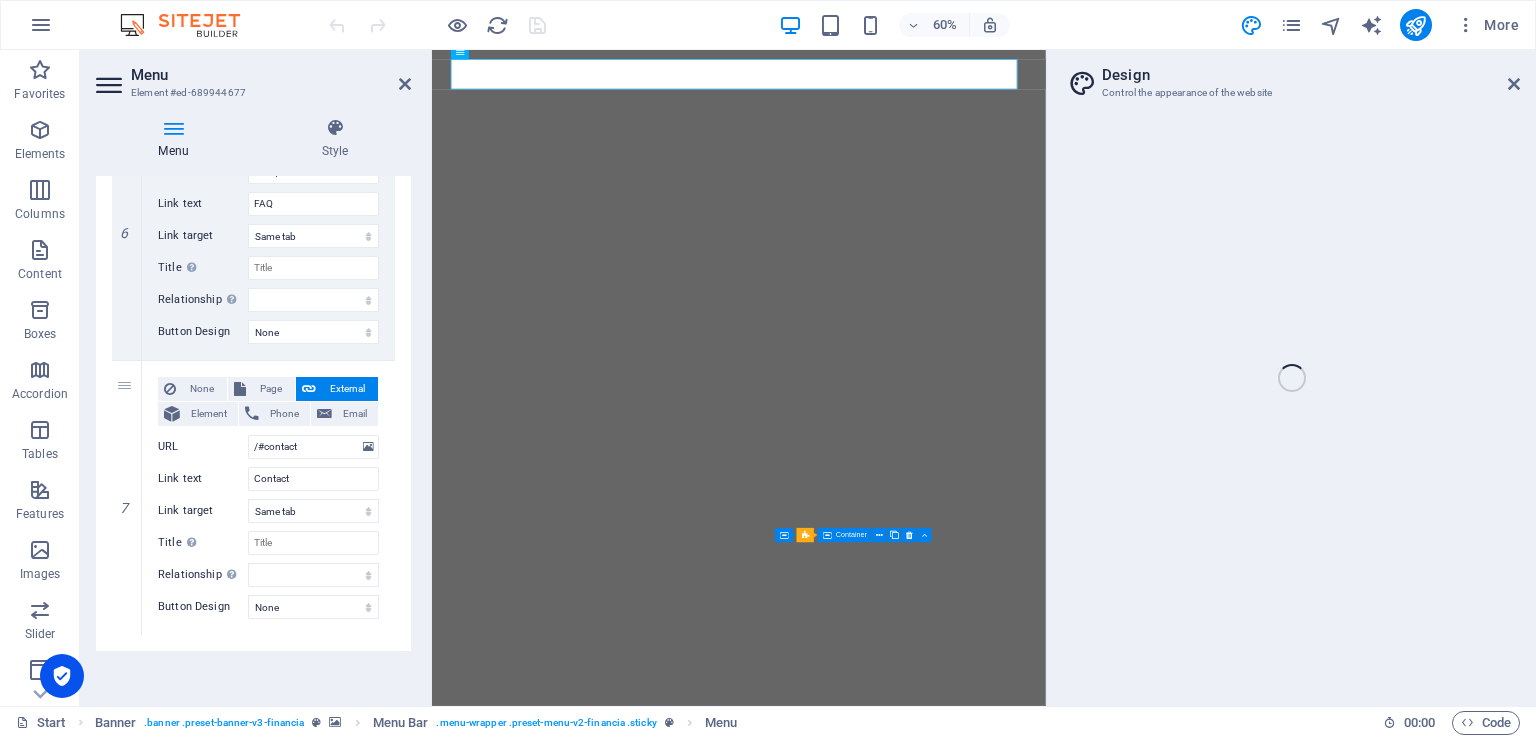 click on "Start (en) Favorites Elements Columns Content Boxes Accordion Tables Features Images Slider Header Footer Forms Marketing Collections Menu Element #ed-689944677 Menu Style Menu Auto Custom Create custom menu items for this menu. Recommended for one-page websites. Manage pages Menu items 1 None Page External Element Phone Email Page Start Subpage Legal Notice Privacy Start Start Element
URL /#home Phone Email Link text Home Link target New tab Same tab Overlay Title Additional link description, should not be the same as the link text. The title is most often shown as a tooltip text when the mouse moves over the element. Leave empty if uncertain. Relationship Sets the  relationship of this link to the link target . For example, the value "nofollow" instructs search engines not to follow the link. Can be left empty. alternate author bookmark external help license next nofollow noreferrer noopener prev search tag Button Design None Default Primary Secondary 2 None Page External Element URL" at bounding box center [768, 378] 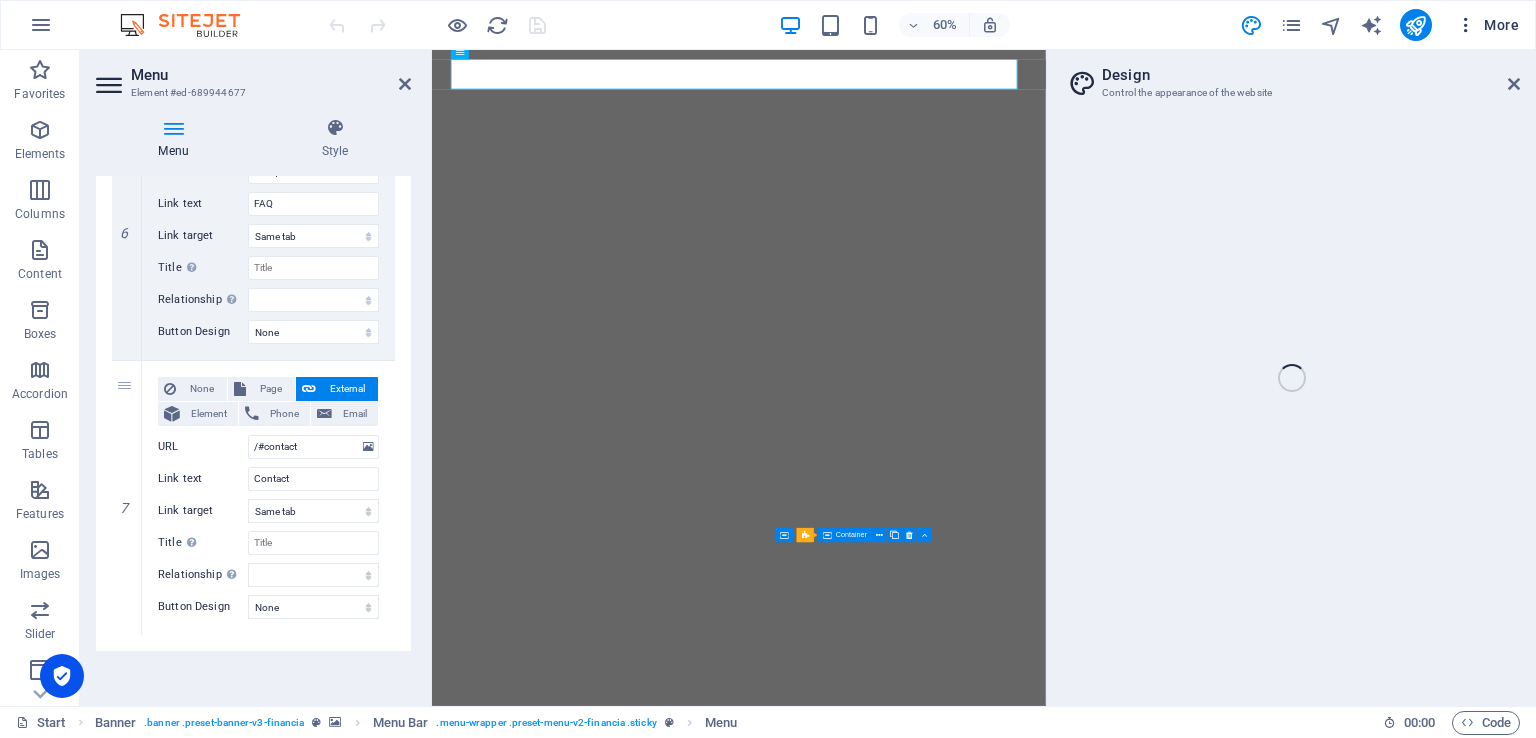click at bounding box center [1466, 25] 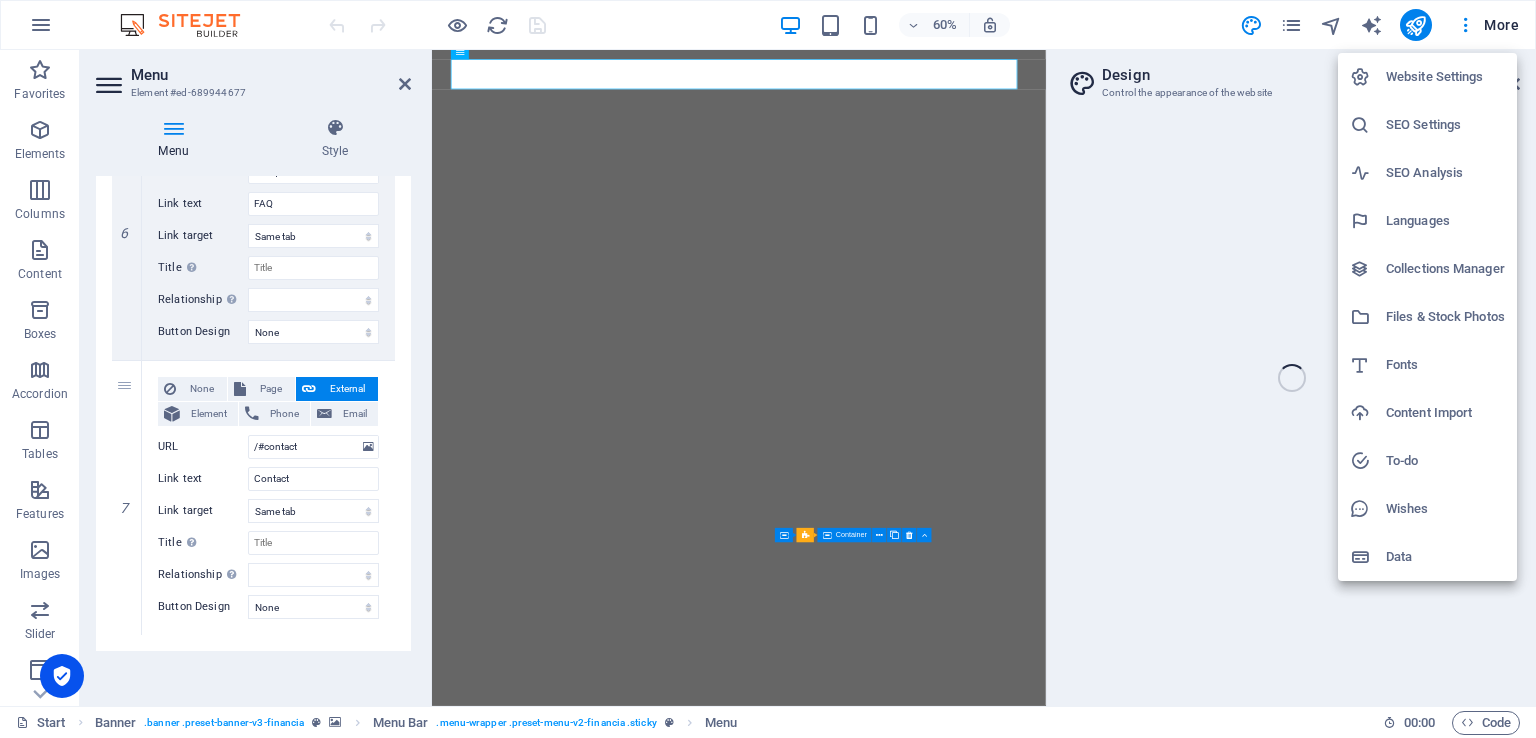 click at bounding box center (768, 369) 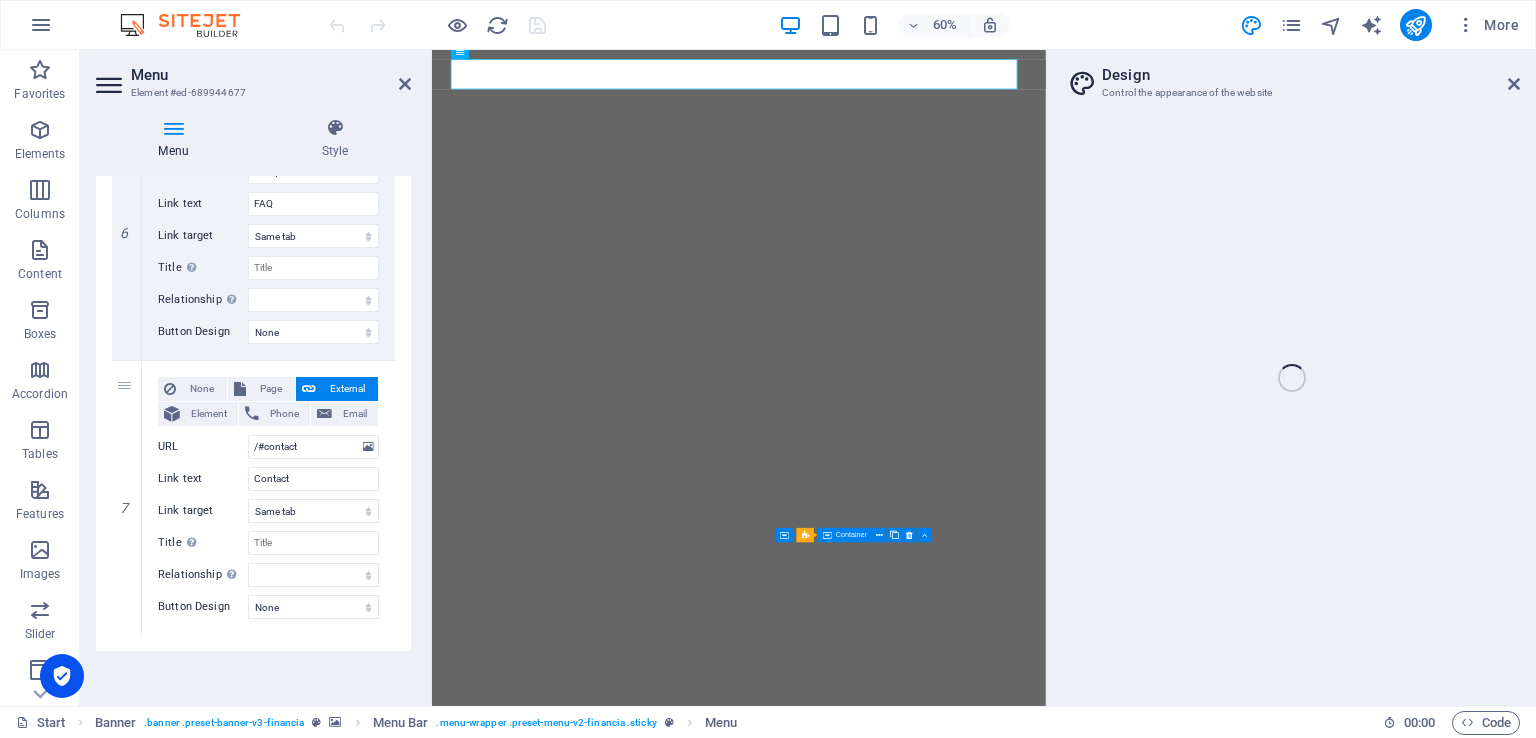 click on "Page" at bounding box center [270, 389] 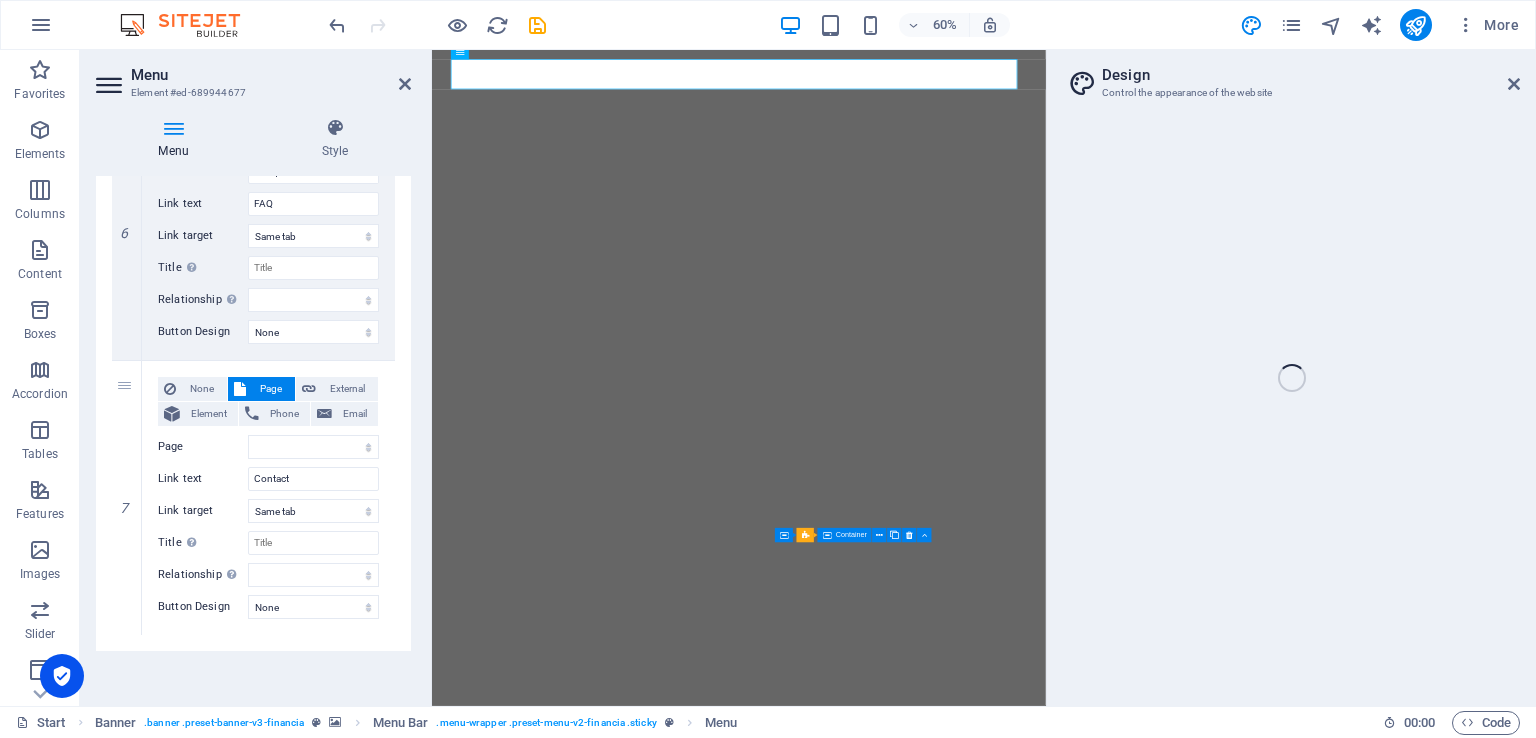 click on "Page" at bounding box center (270, 389) 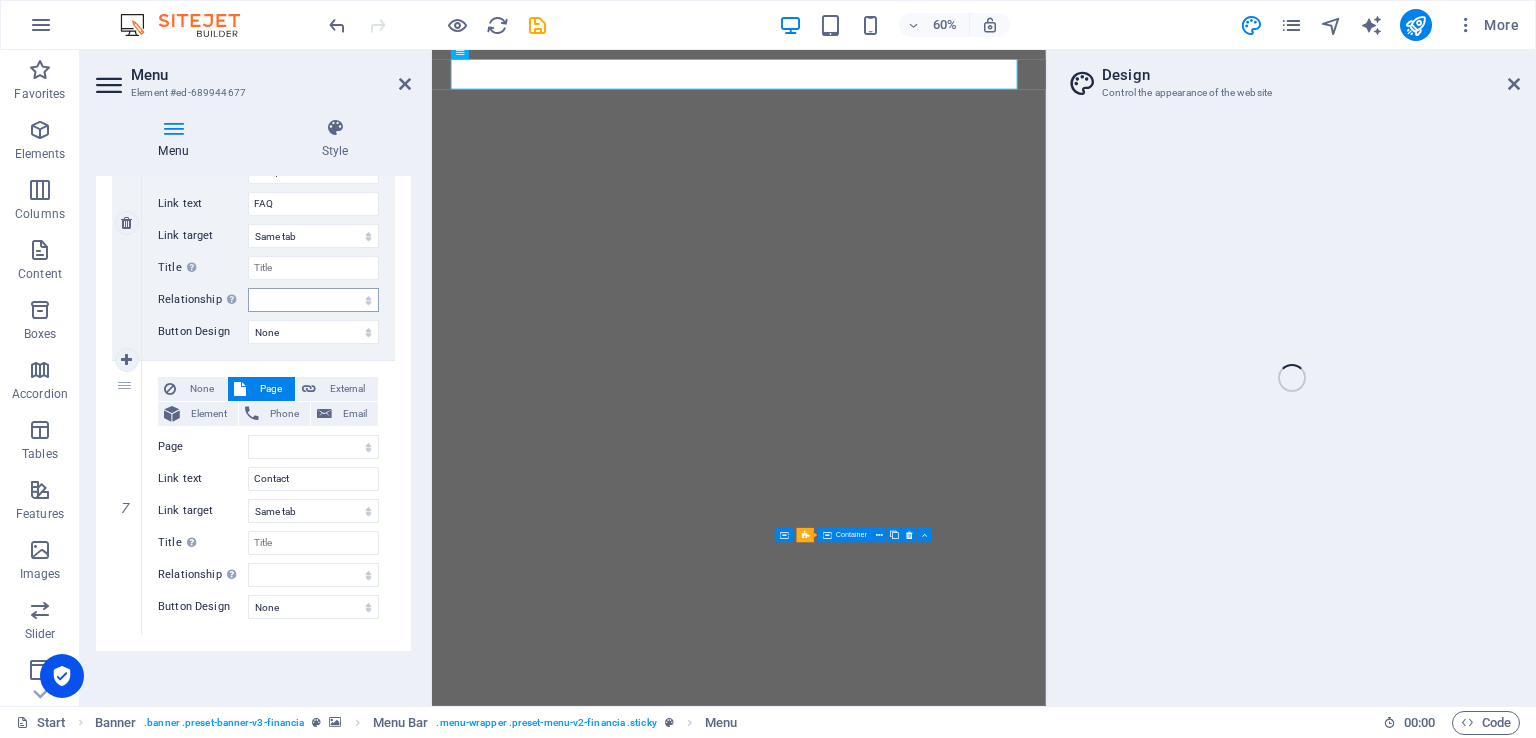 type 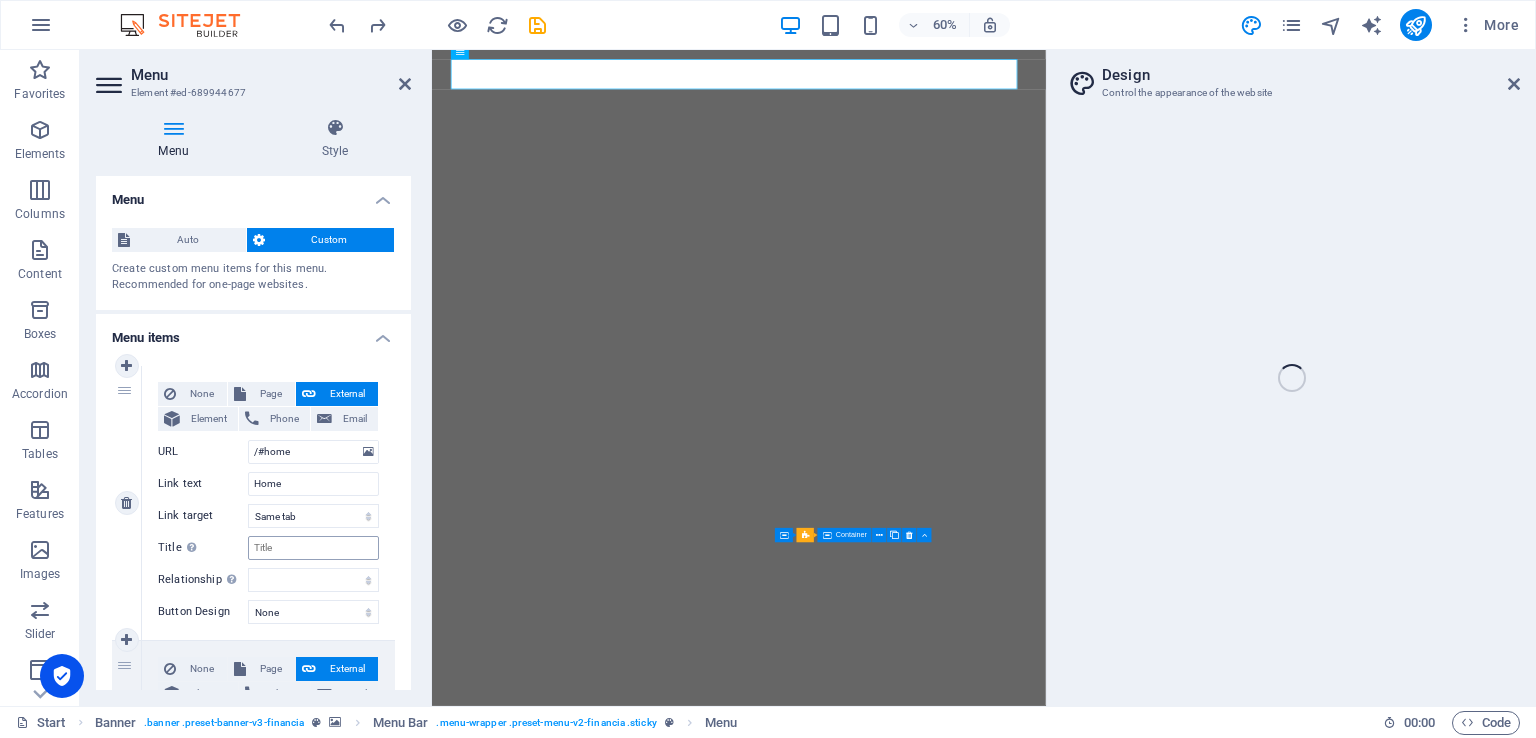 scroll, scrollTop: 0, scrollLeft: 0, axis: both 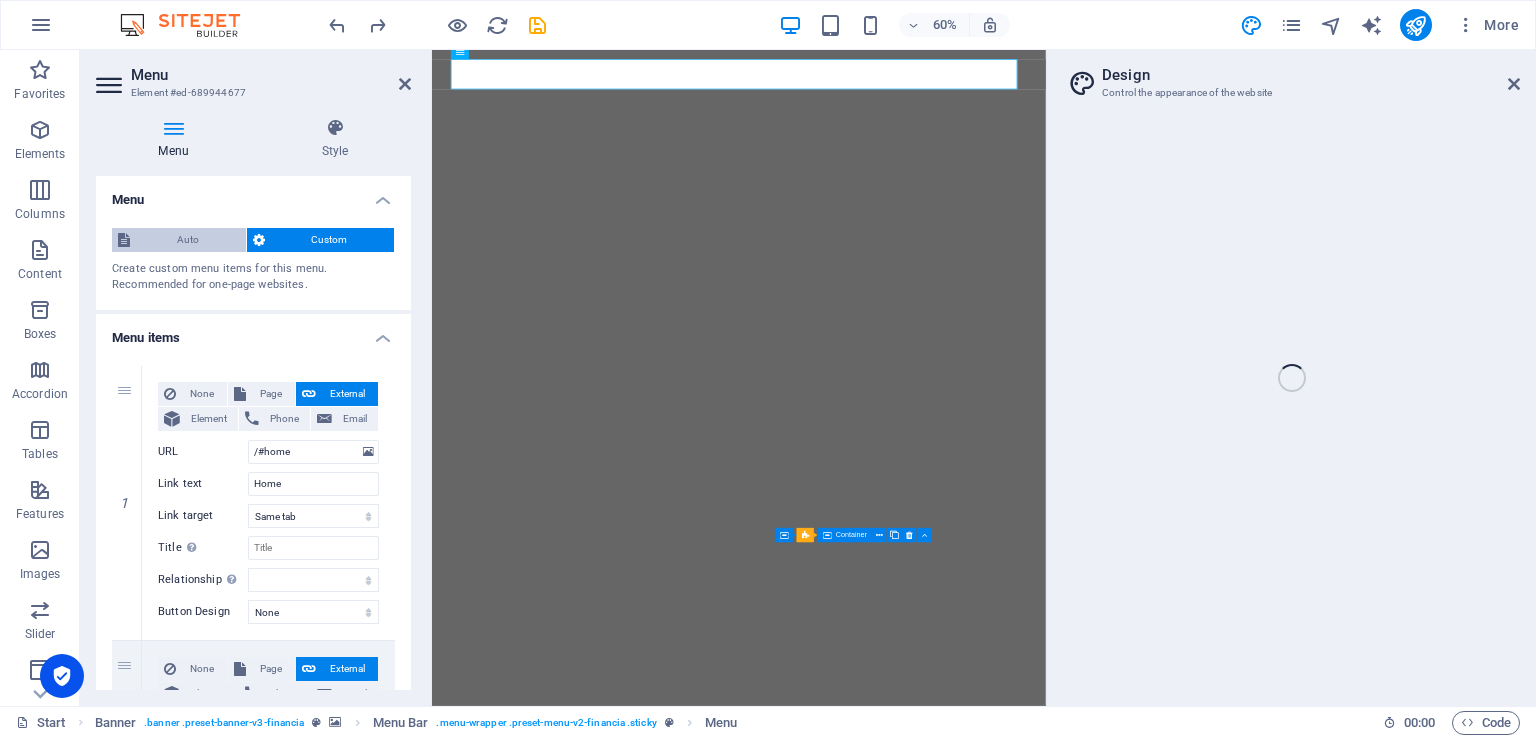 click on "Auto" at bounding box center (188, 240) 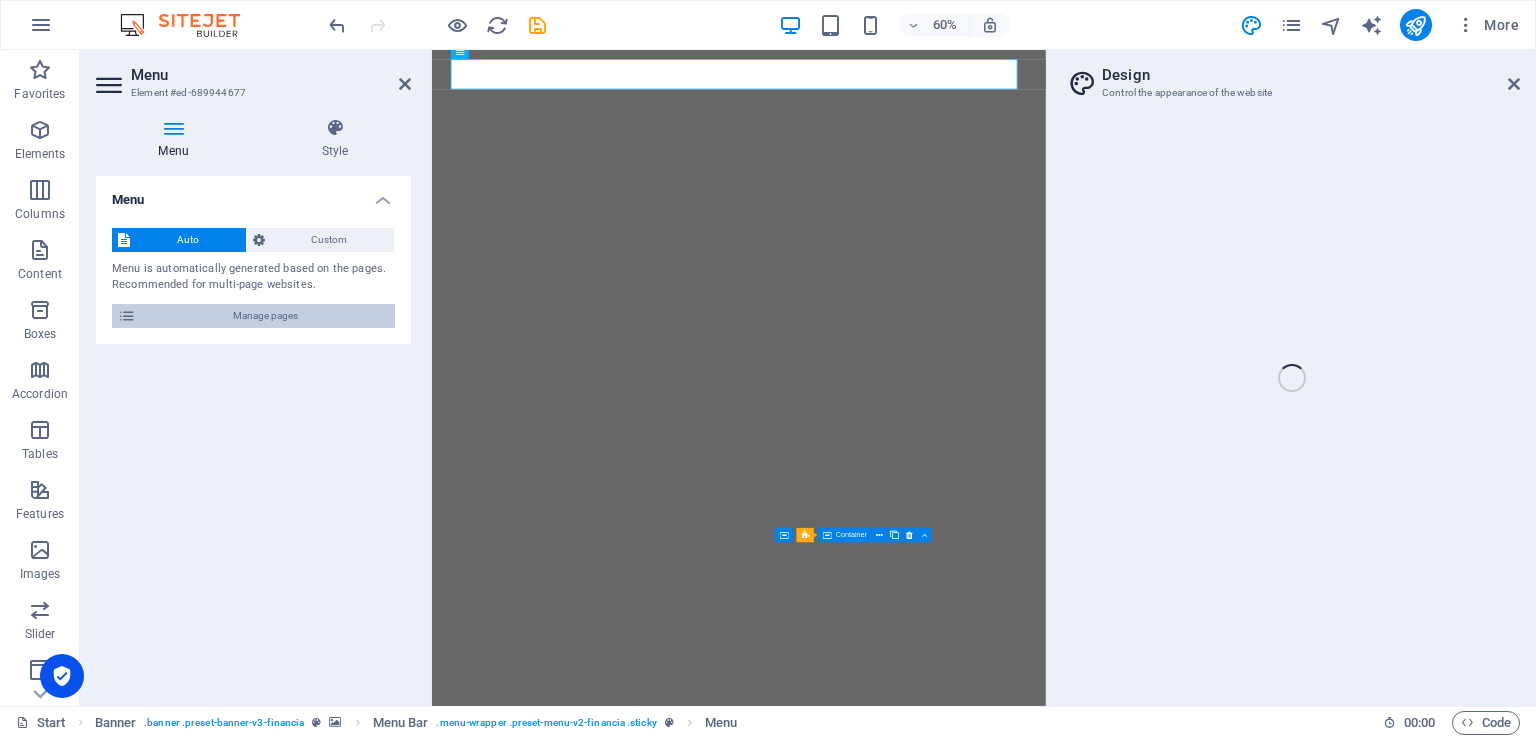 click on "Manage pages" at bounding box center (265, 316) 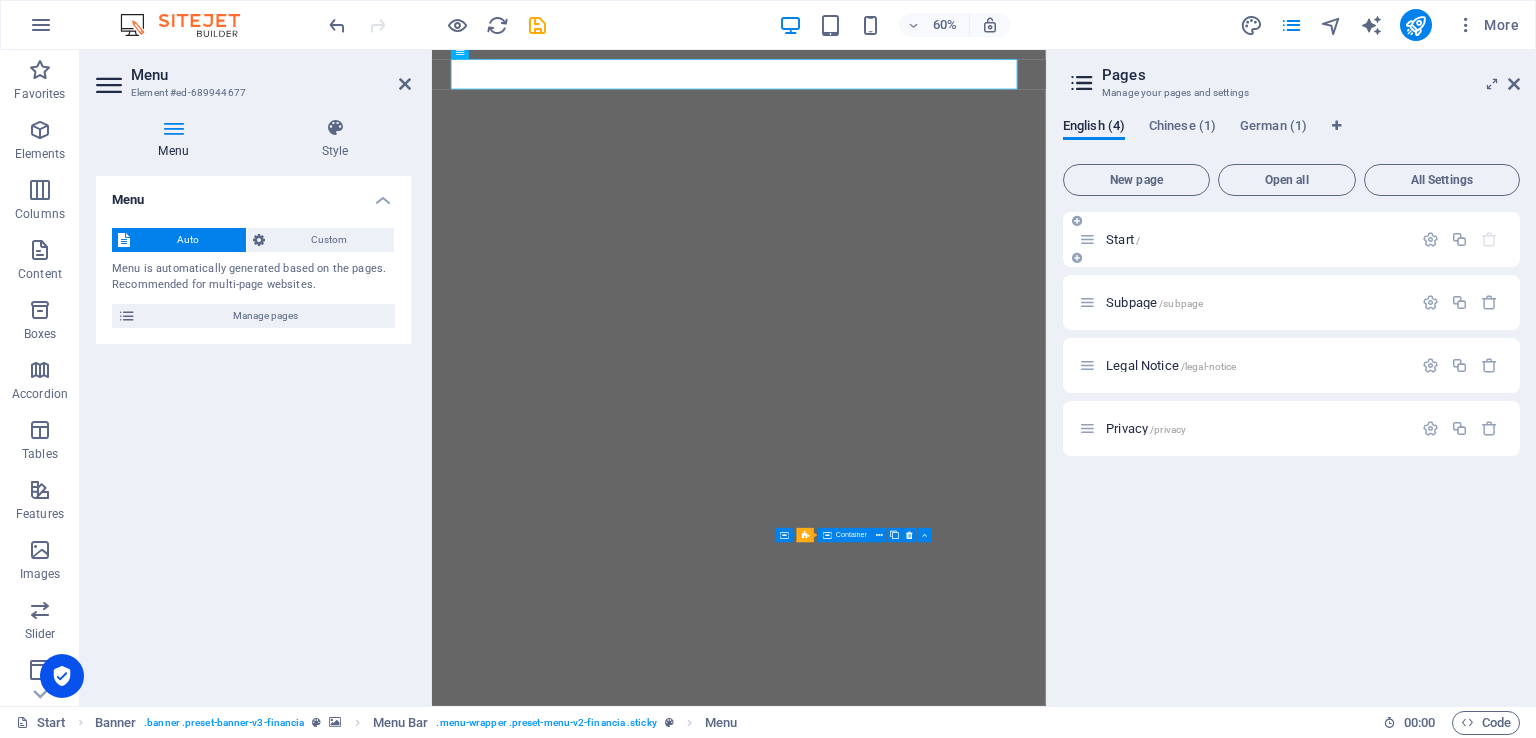 click at bounding box center [1087, 239] 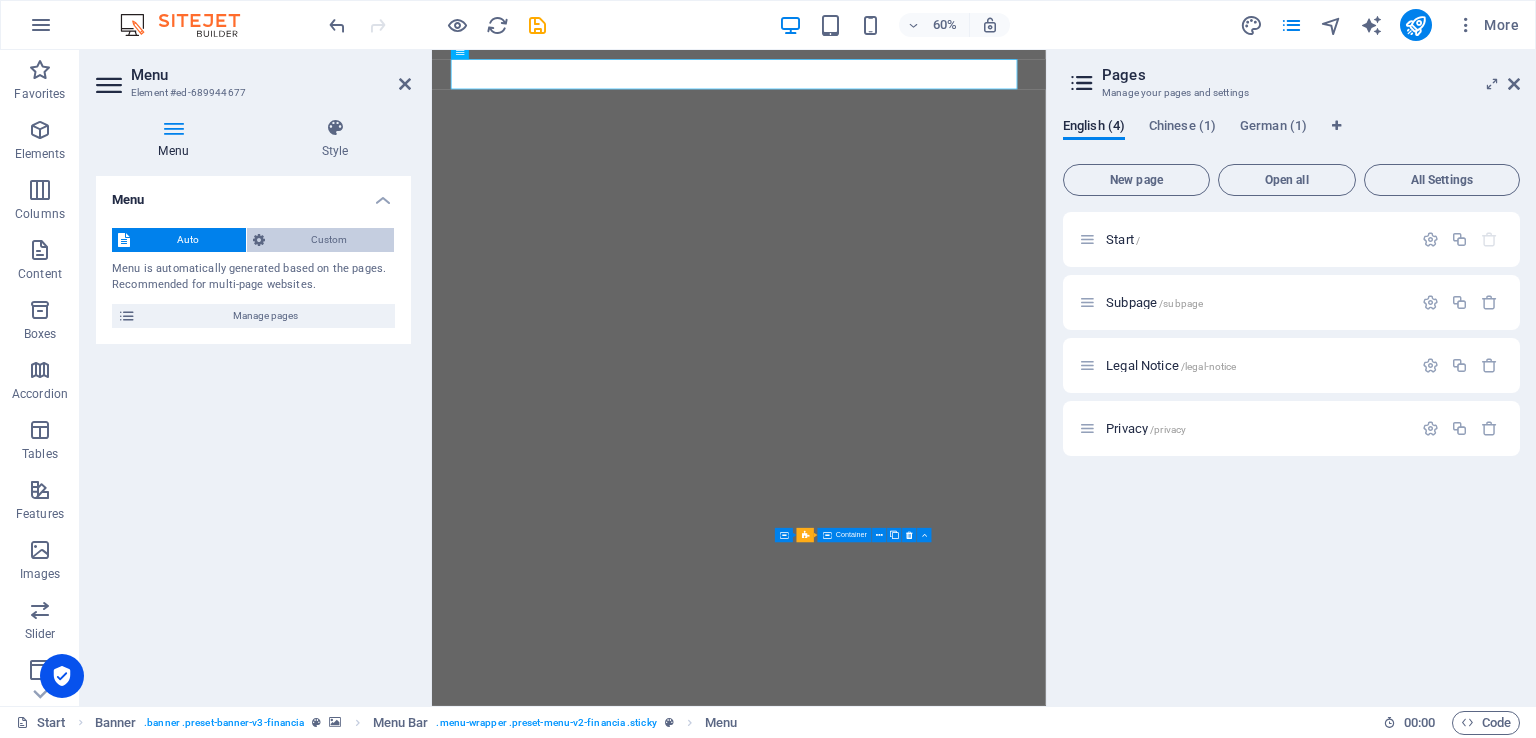 click on "Custom" at bounding box center [330, 240] 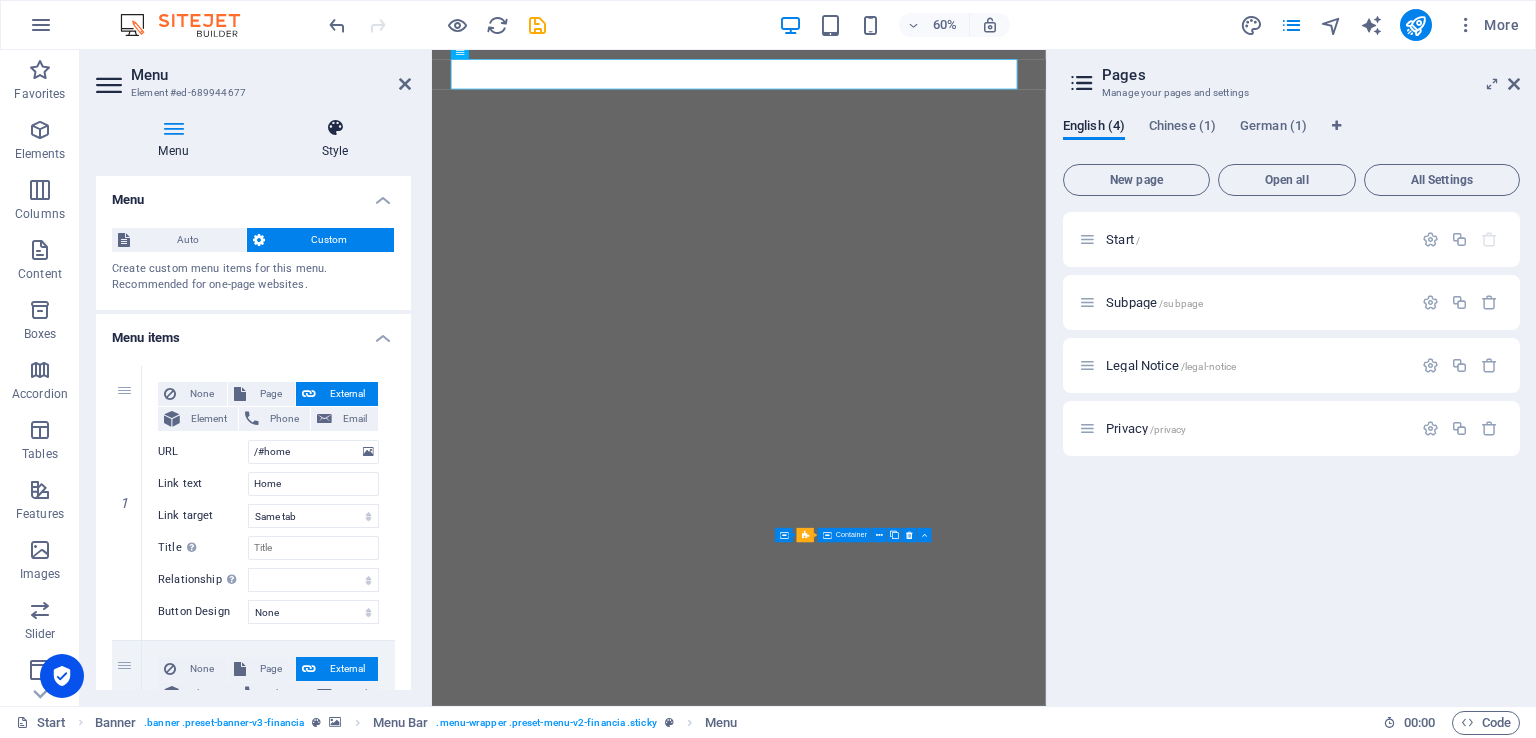 click at bounding box center (335, 128) 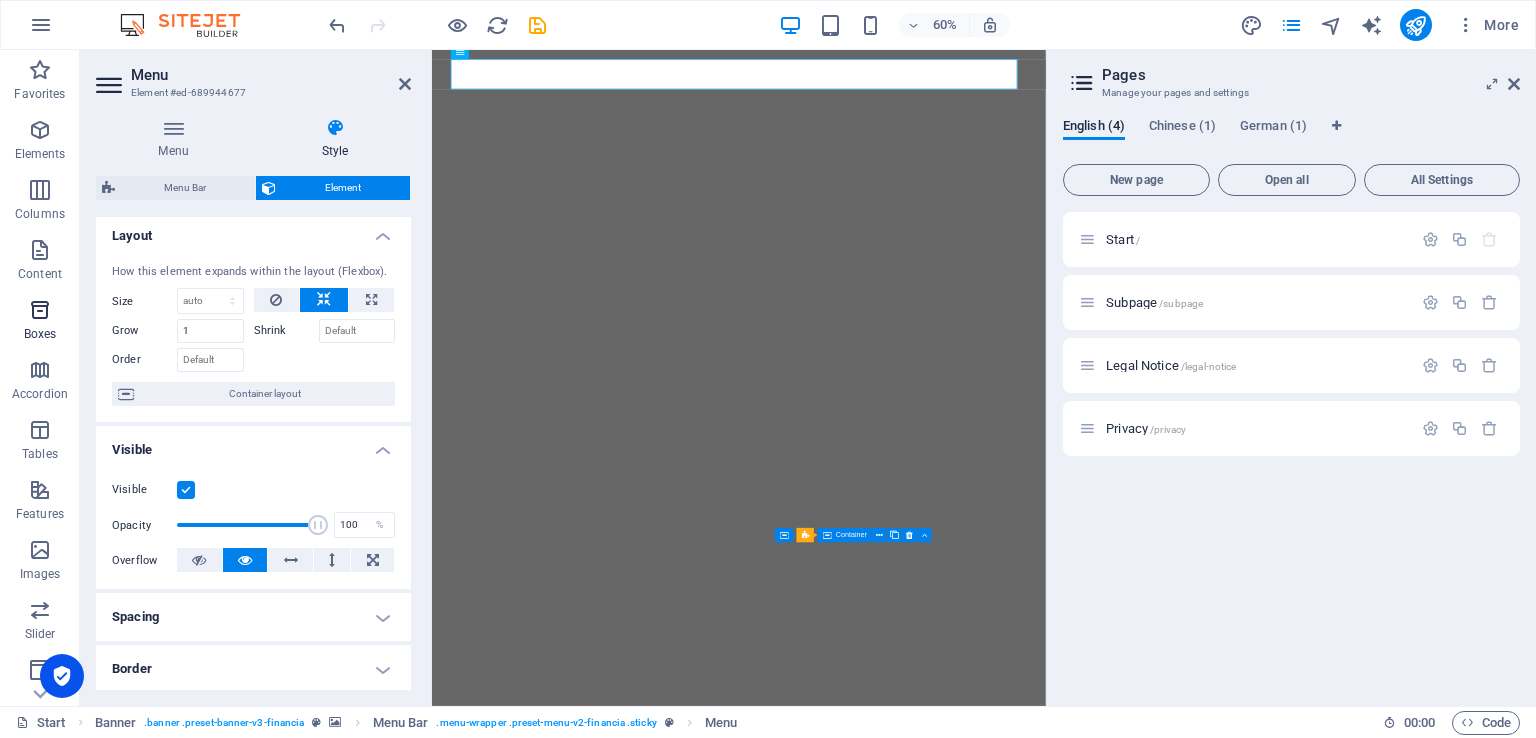 scroll, scrollTop: 0, scrollLeft: 0, axis: both 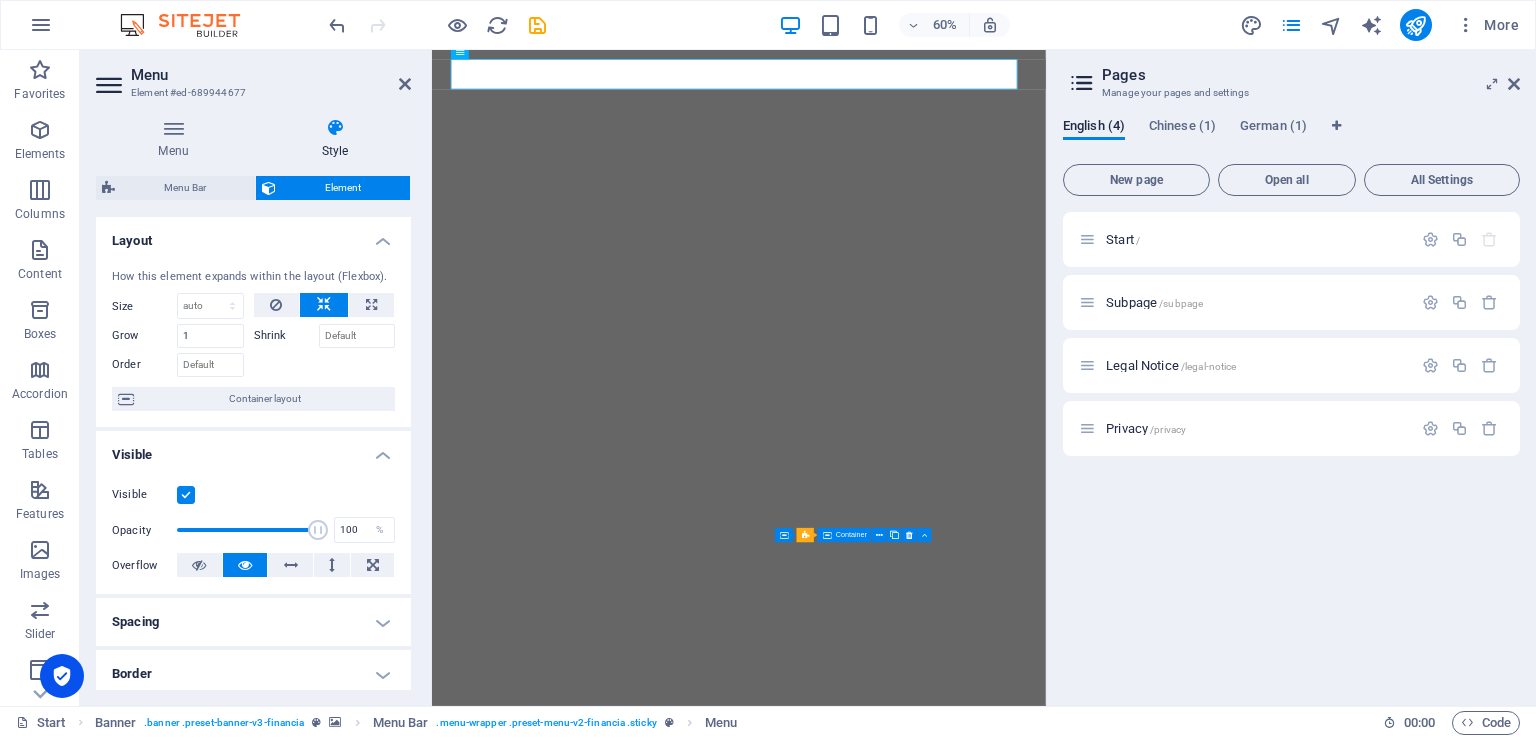 click on "60% More" at bounding box center [926, 25] 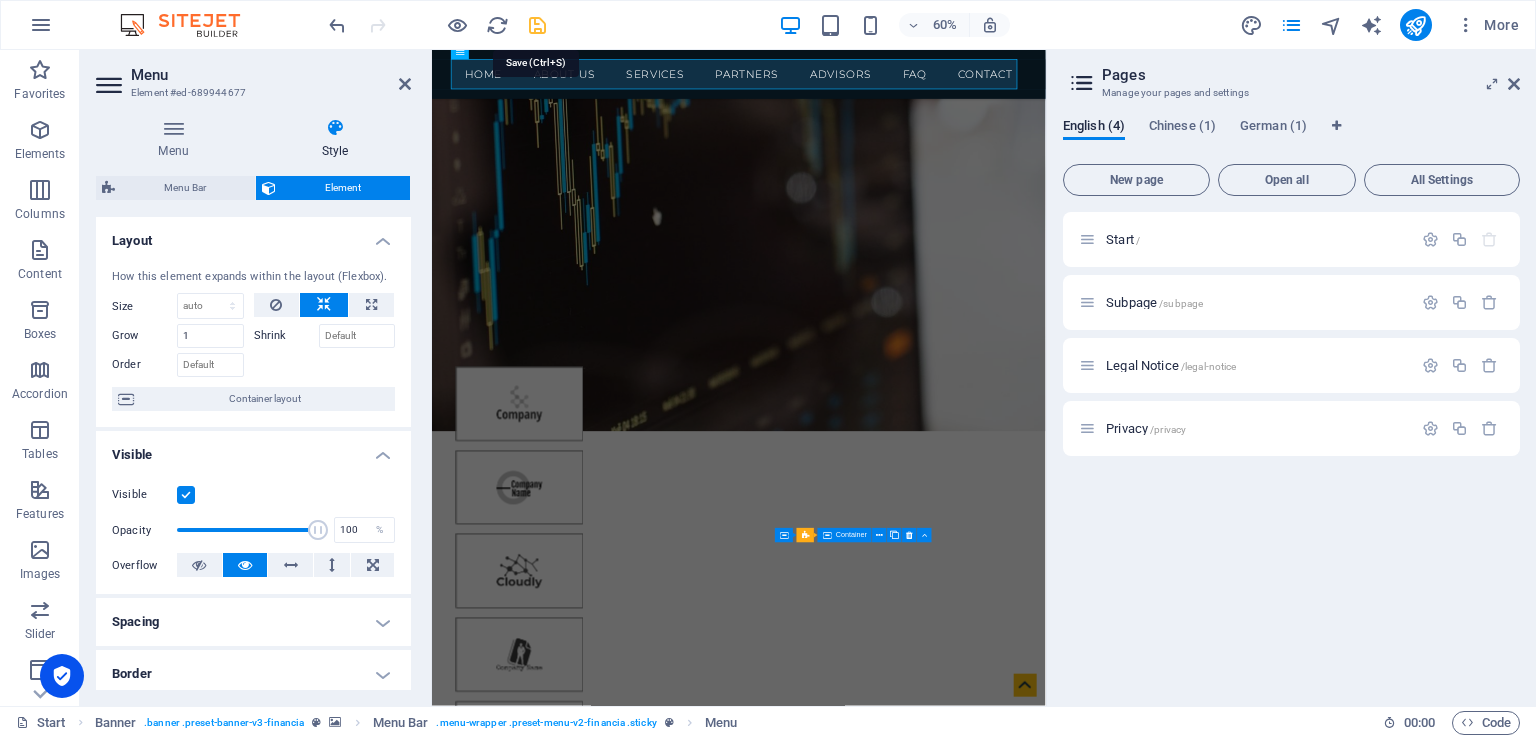 click at bounding box center (537, 25) 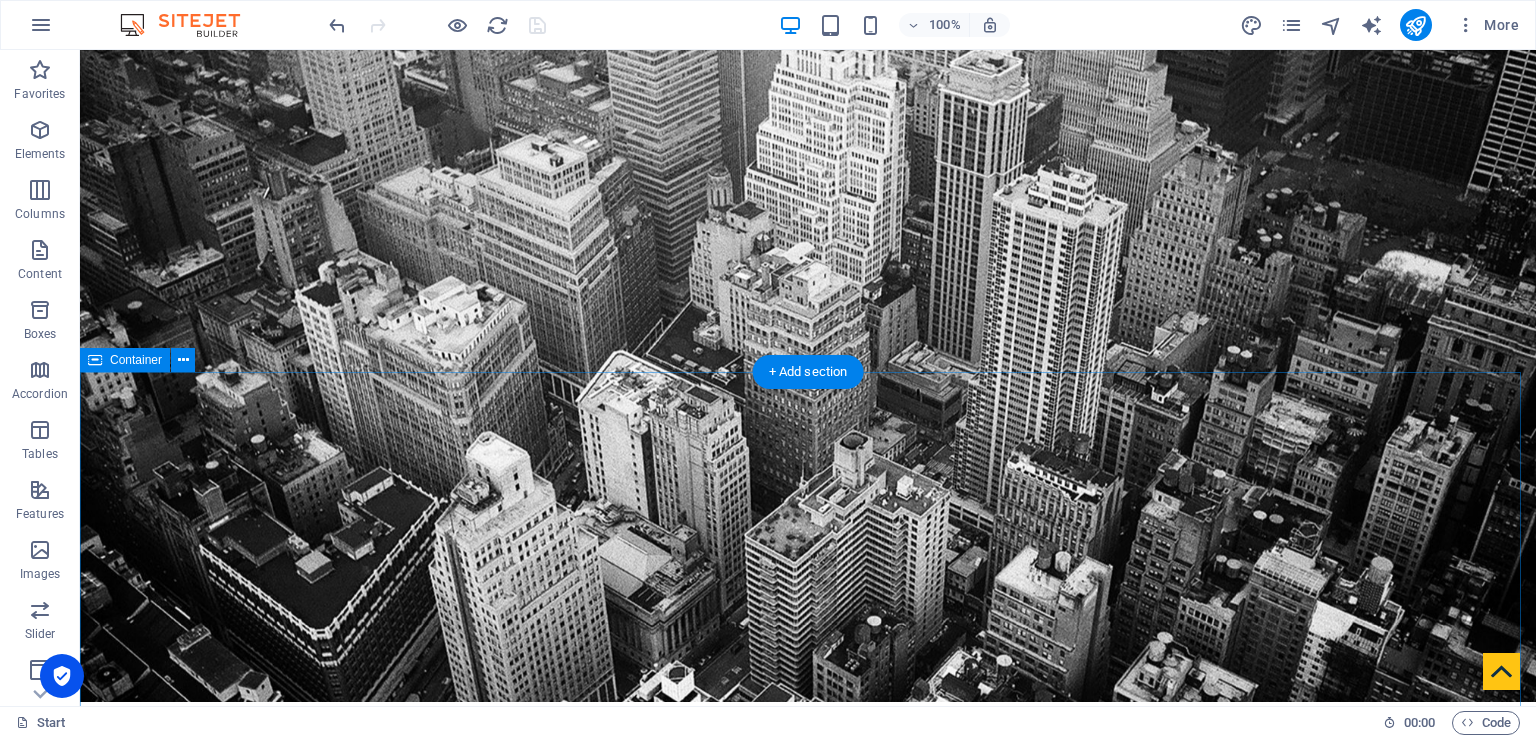 scroll, scrollTop: 0, scrollLeft: 0, axis: both 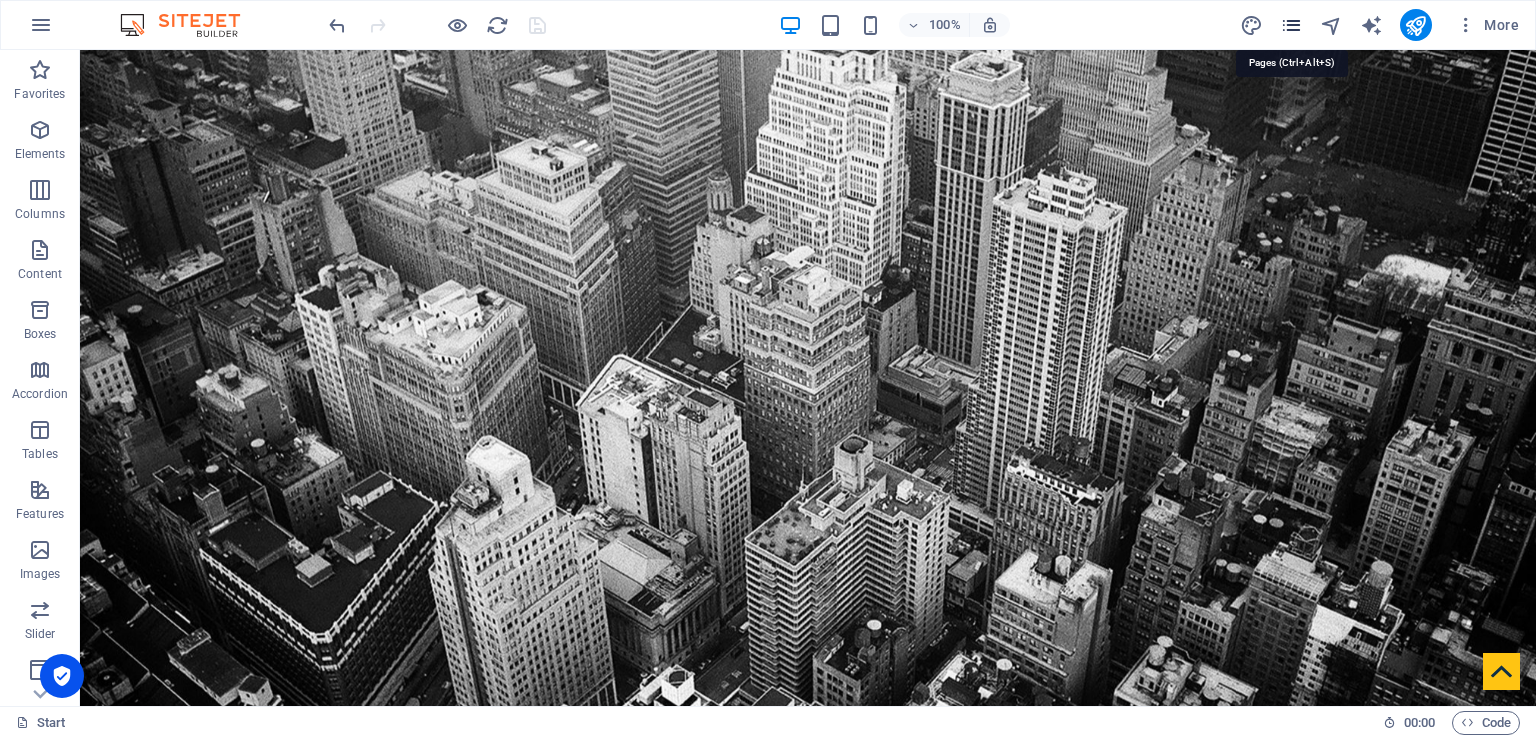 click at bounding box center [1291, 25] 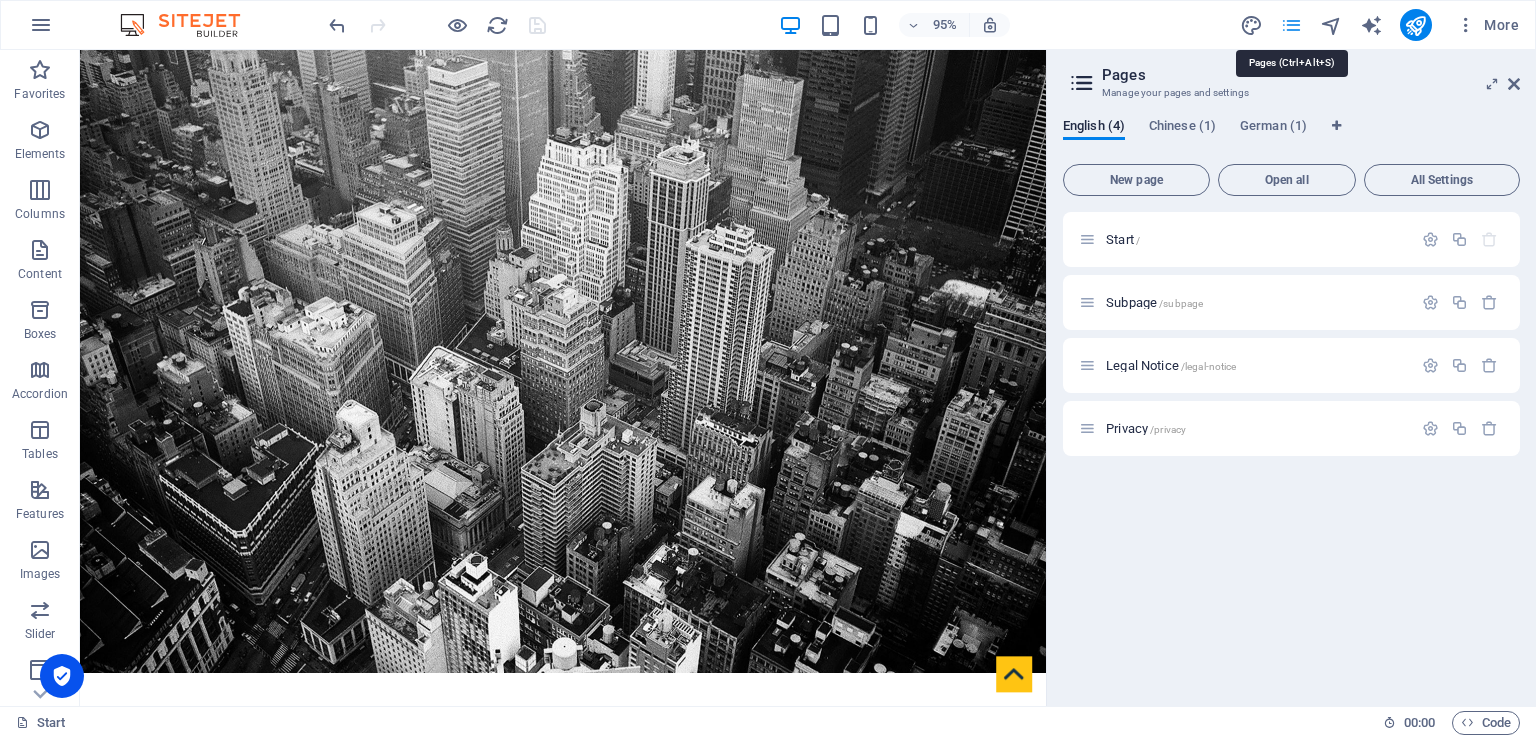 click at bounding box center (1291, 25) 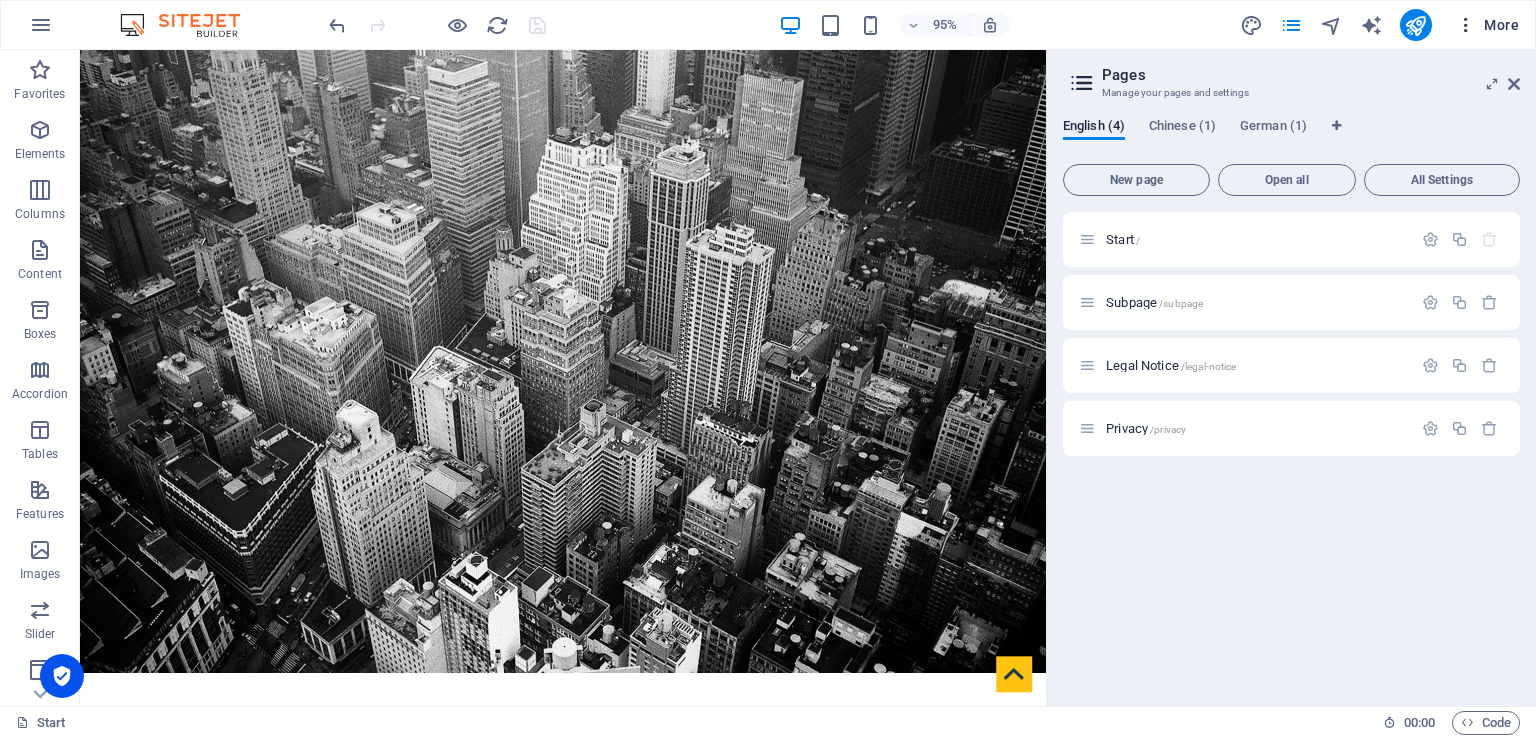 click at bounding box center [1466, 25] 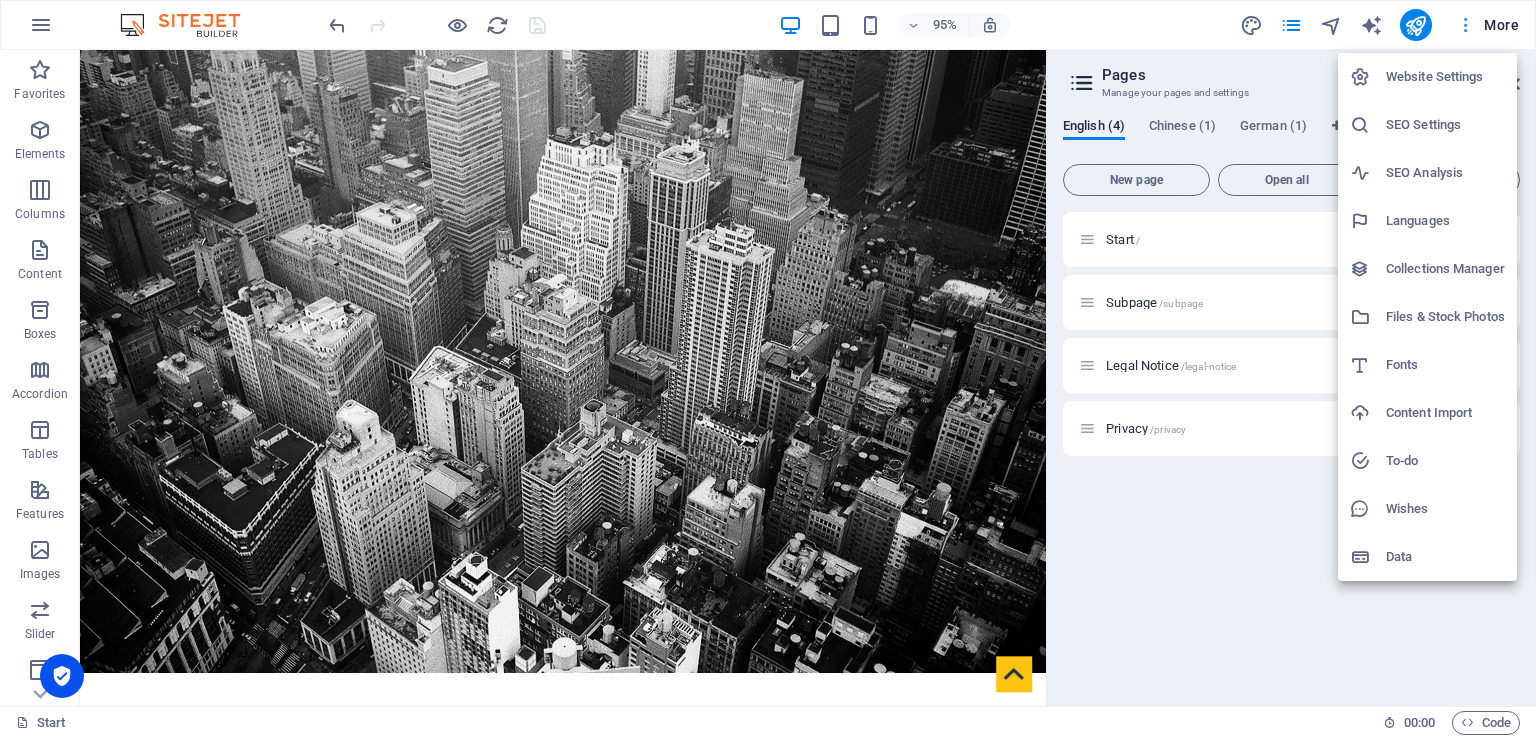 click at bounding box center (768, 369) 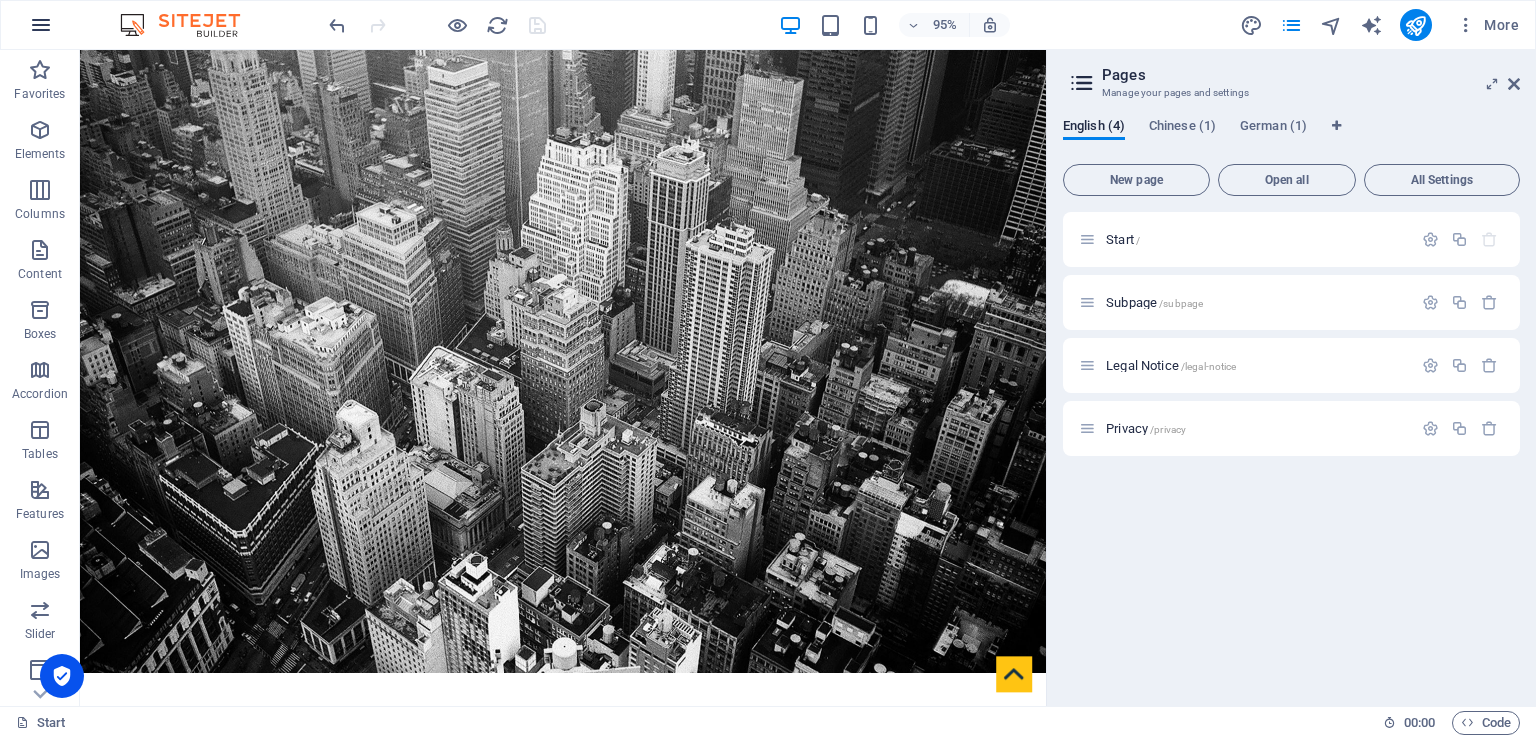 click at bounding box center [41, 25] 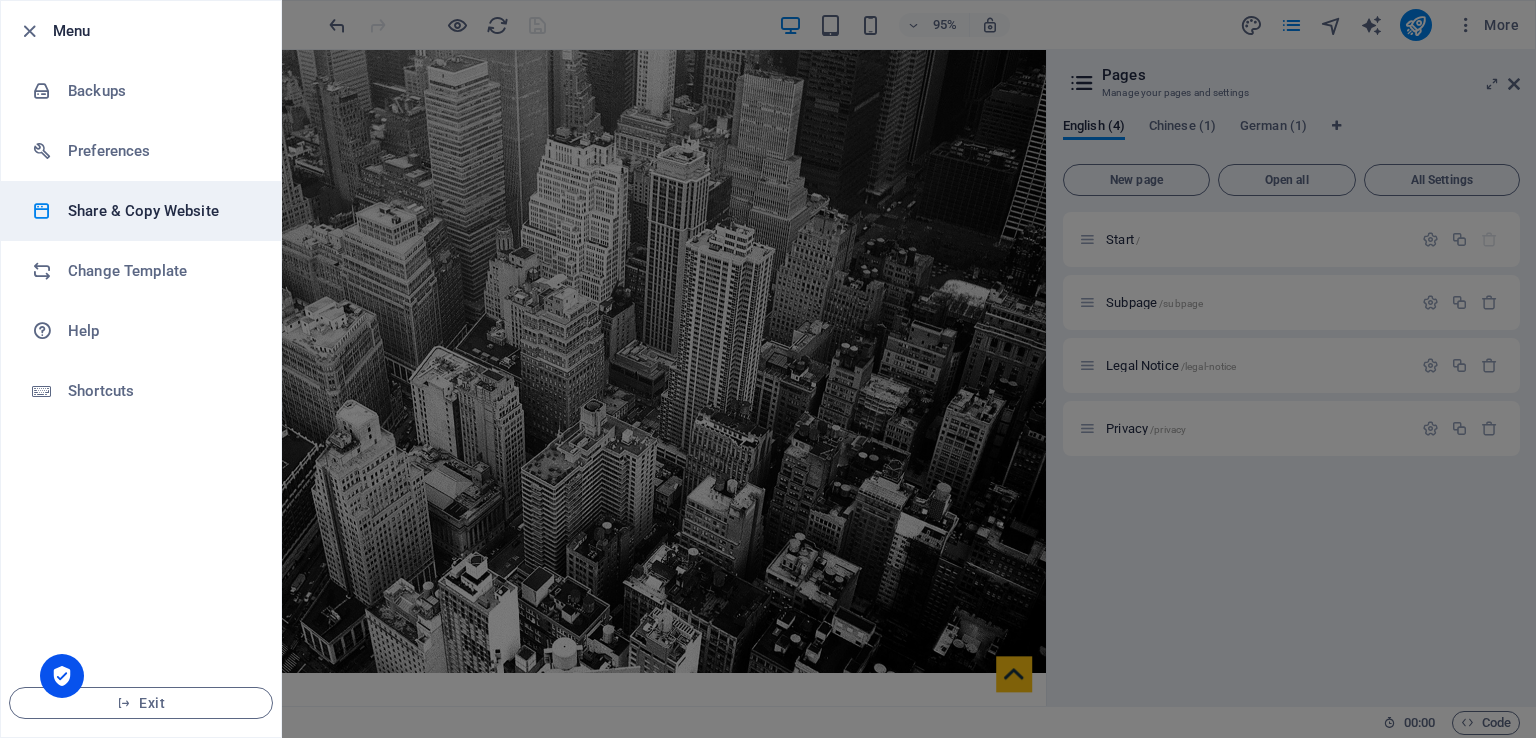 click on "Share & Copy Website" at bounding box center [160, 211] 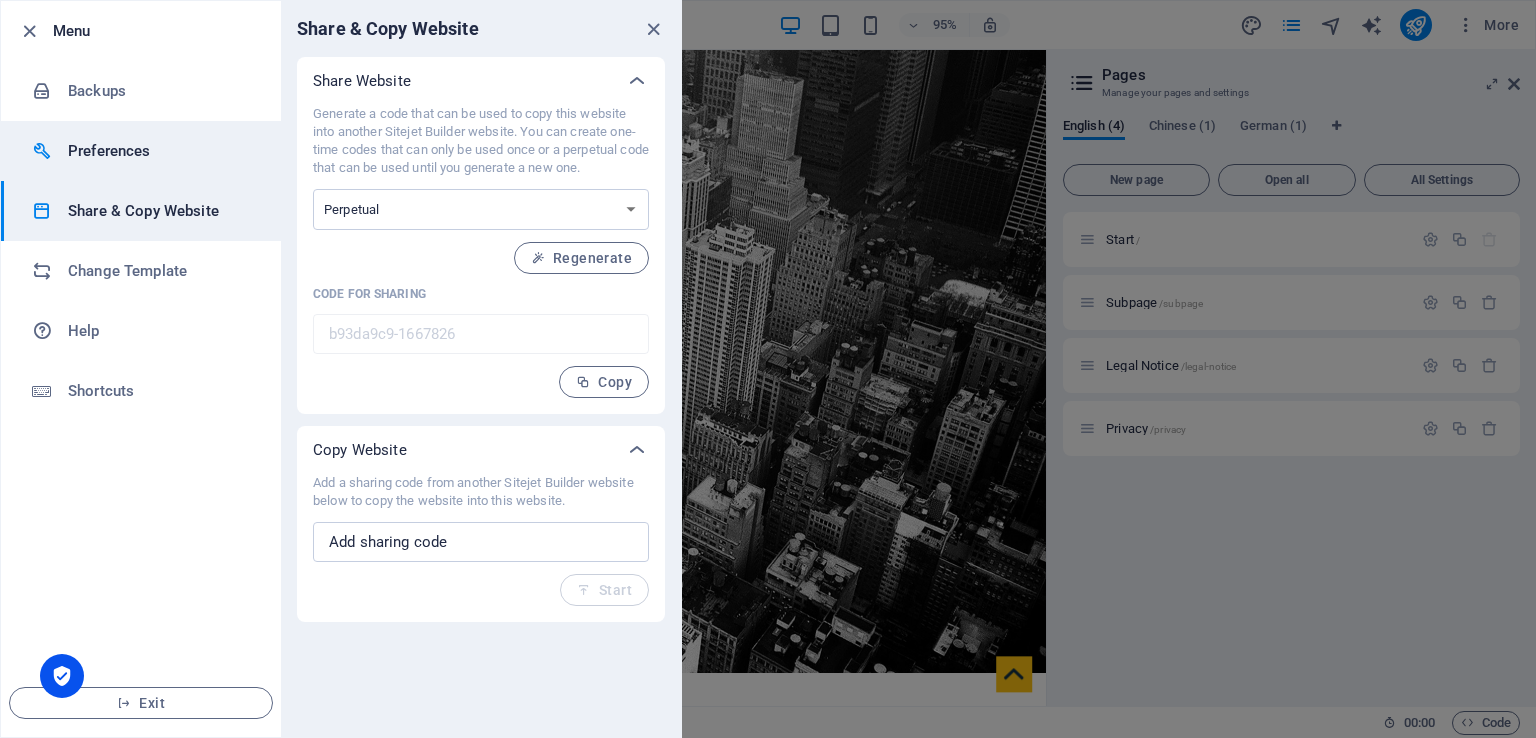click on "Preferences" at bounding box center (160, 151) 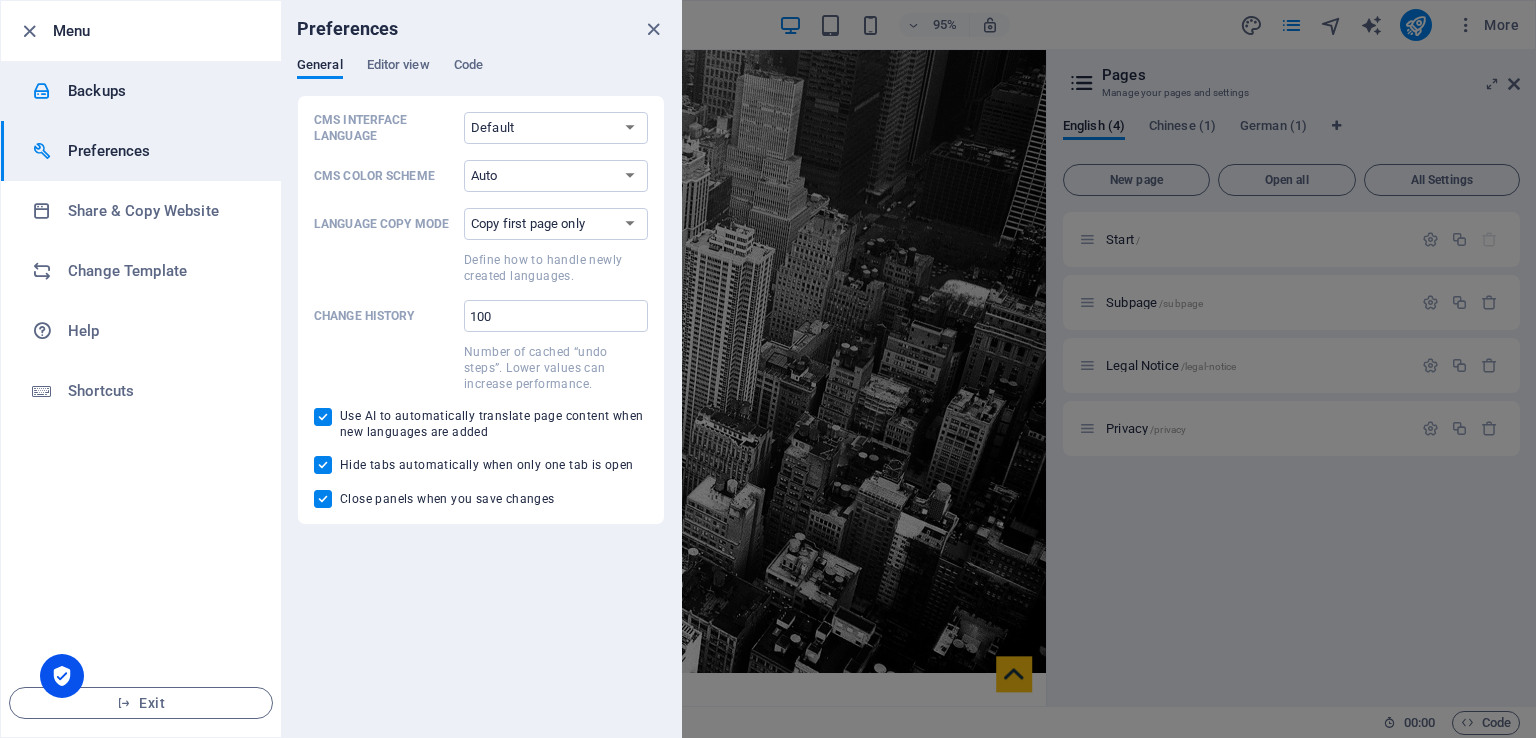 click on "Backups" at bounding box center (160, 91) 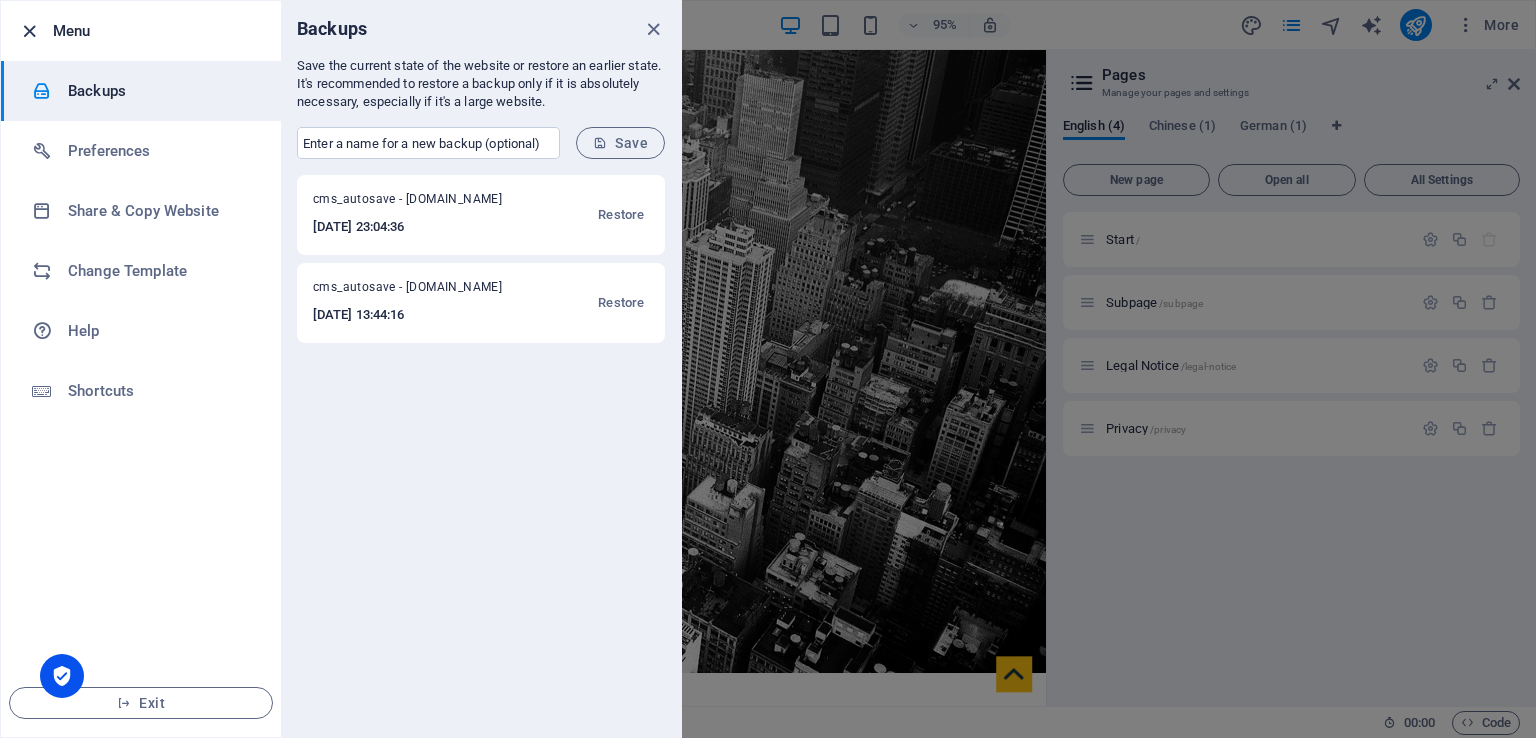 click at bounding box center (29, 31) 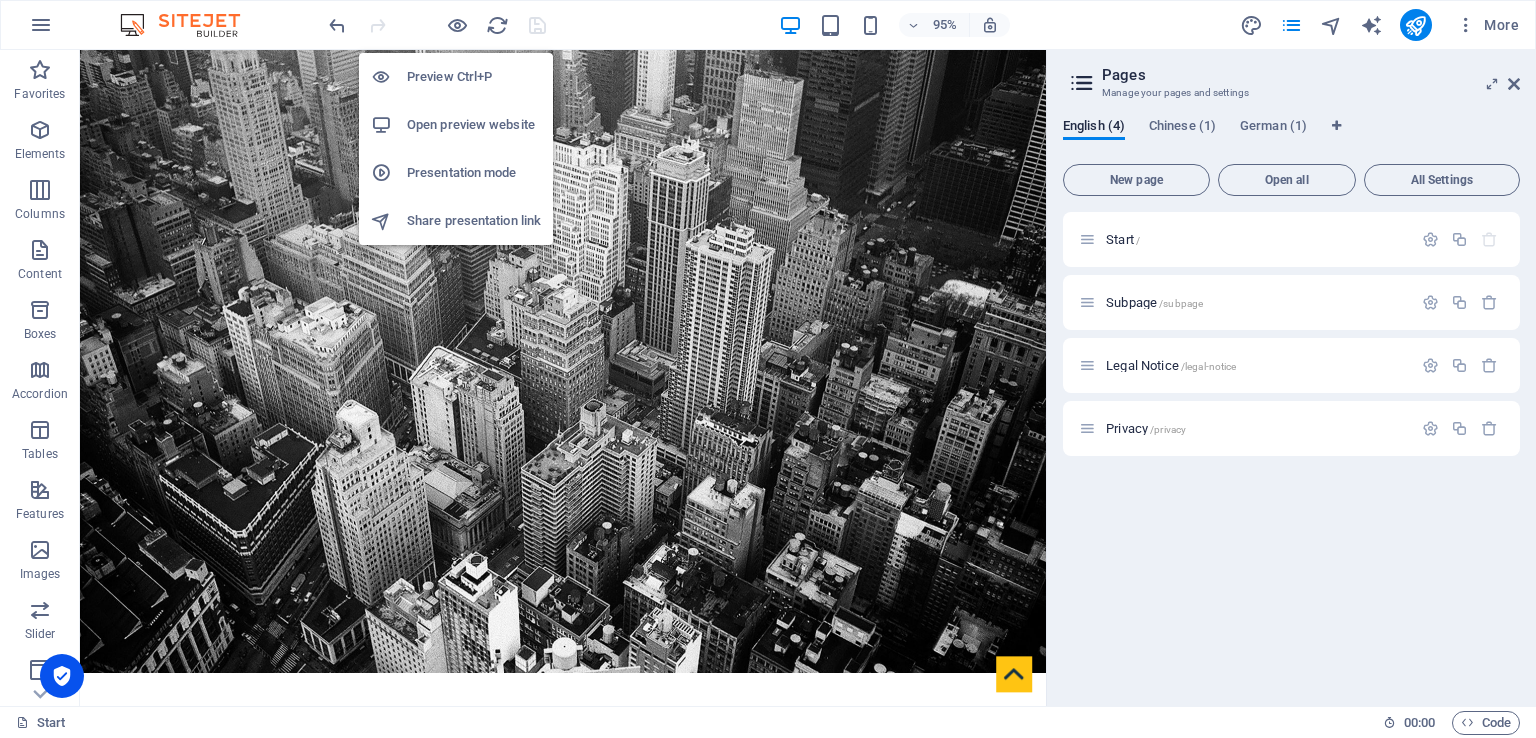 click on "Open preview website" at bounding box center [474, 125] 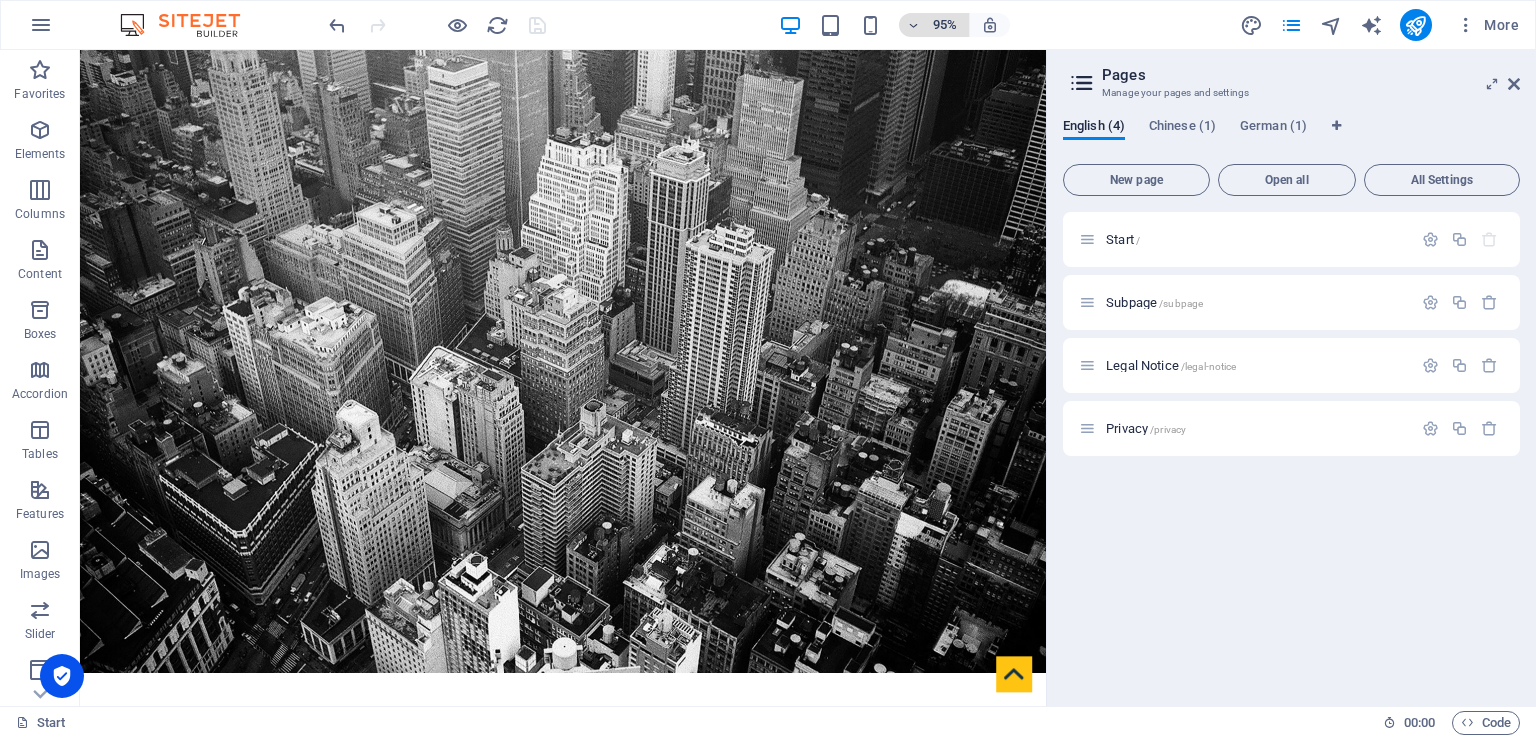 click on "95%" at bounding box center (934, 25) 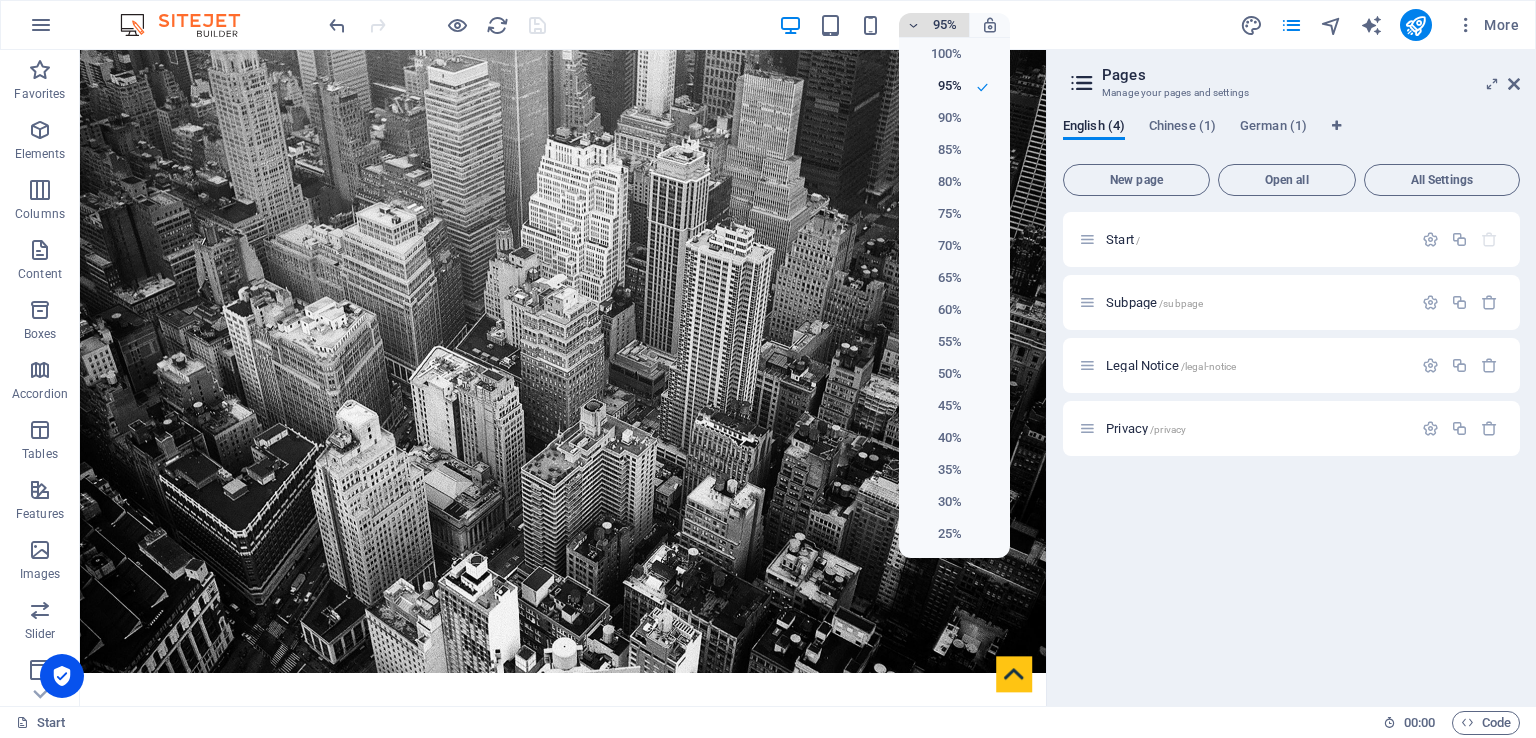 click at bounding box center [768, 369] 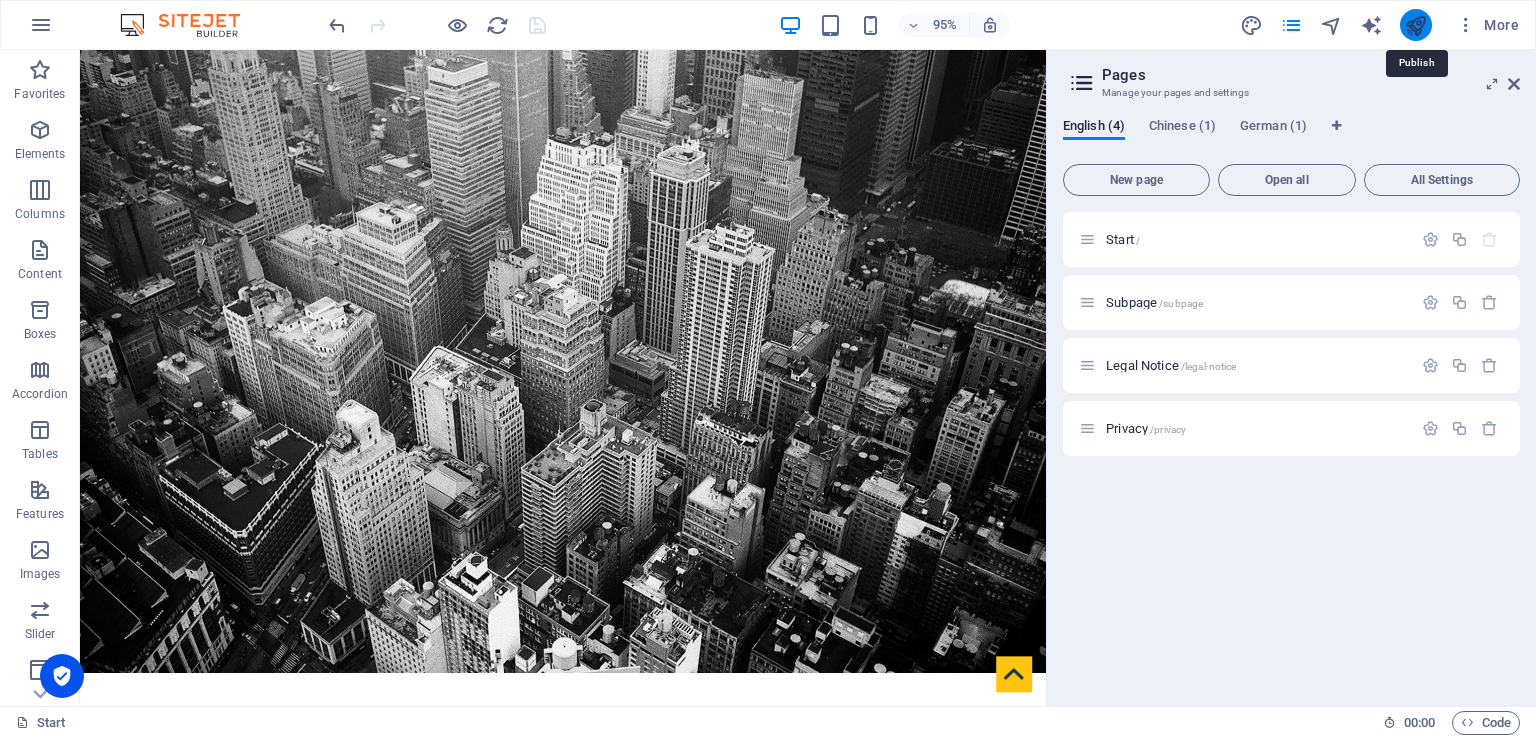 click at bounding box center (1415, 25) 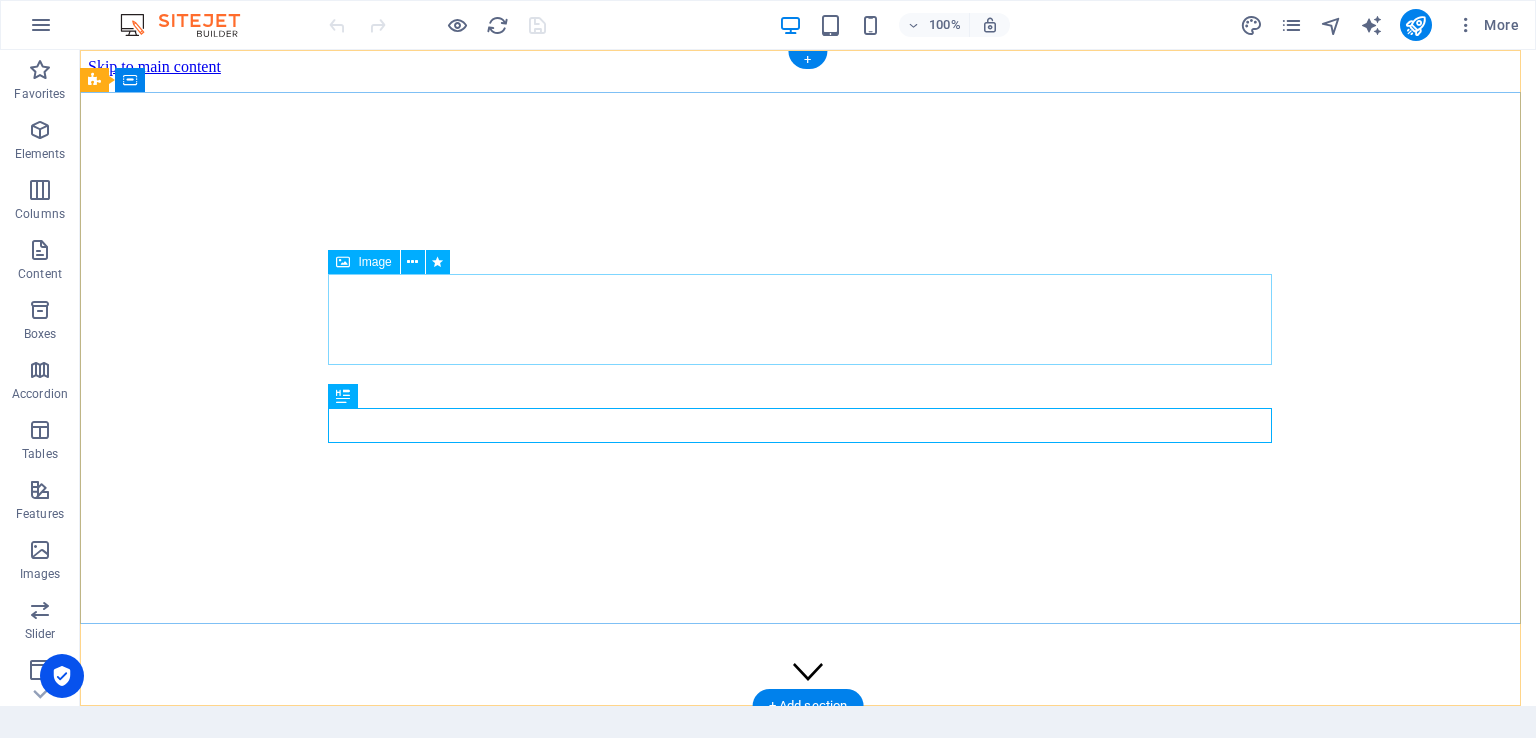 scroll, scrollTop: 0, scrollLeft: 0, axis: both 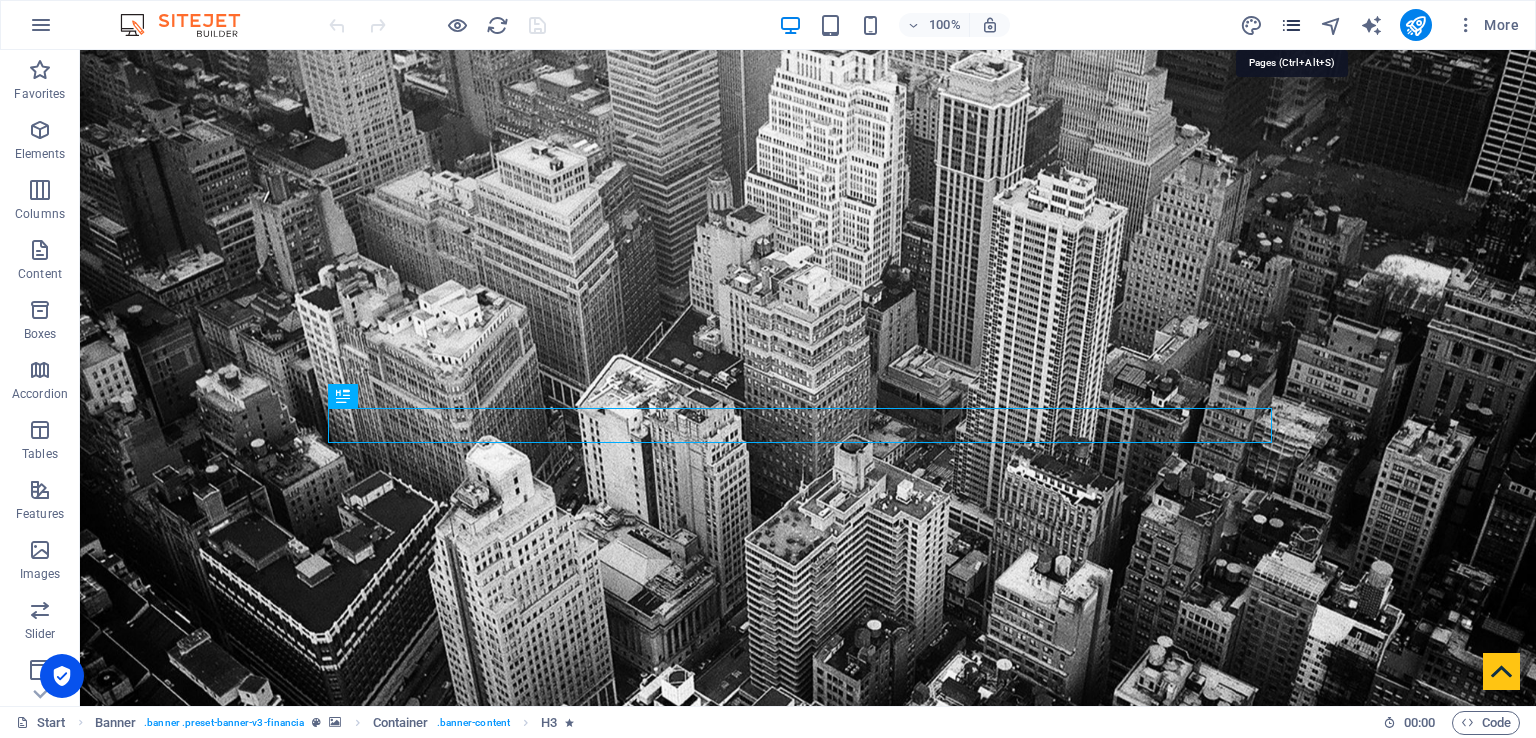 click at bounding box center [1291, 25] 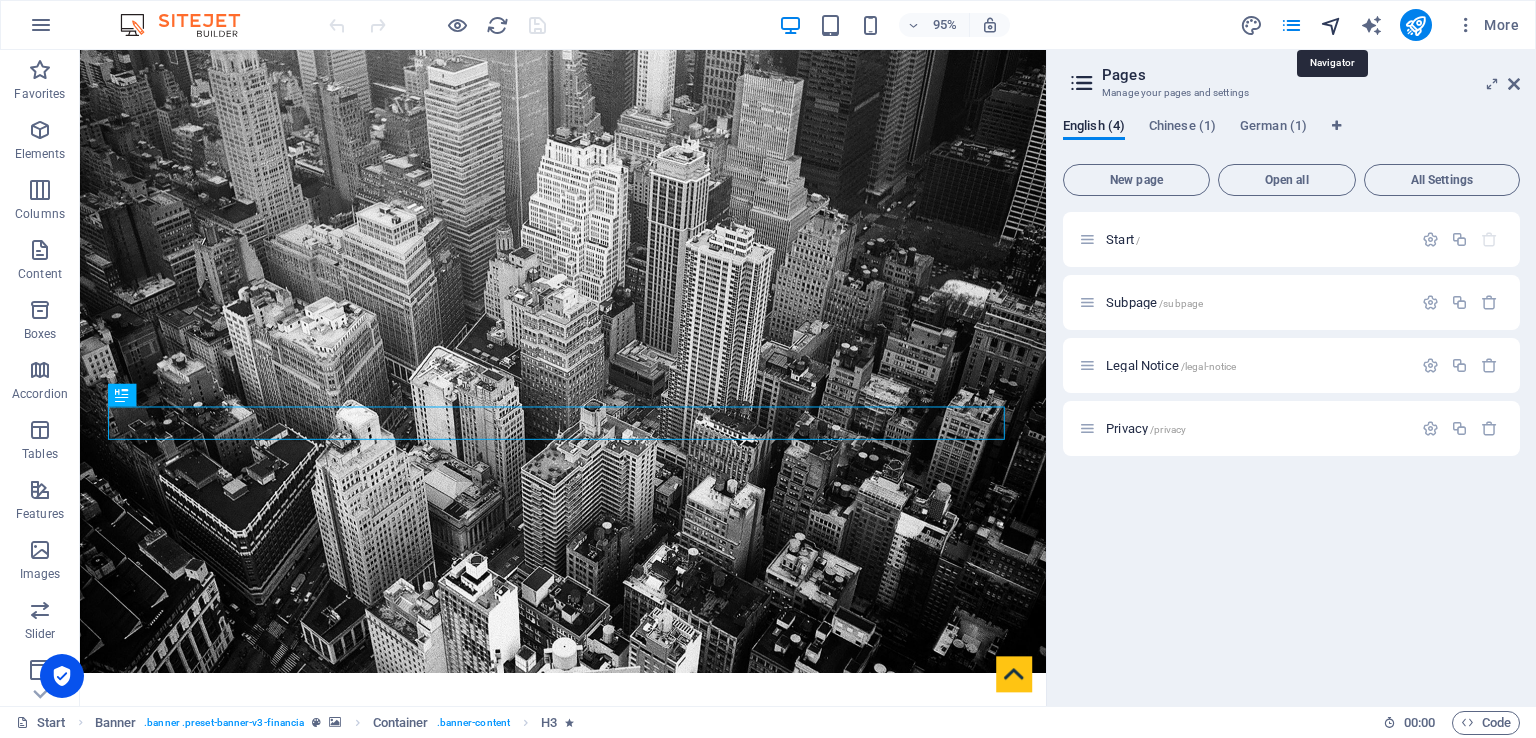 click at bounding box center [1331, 25] 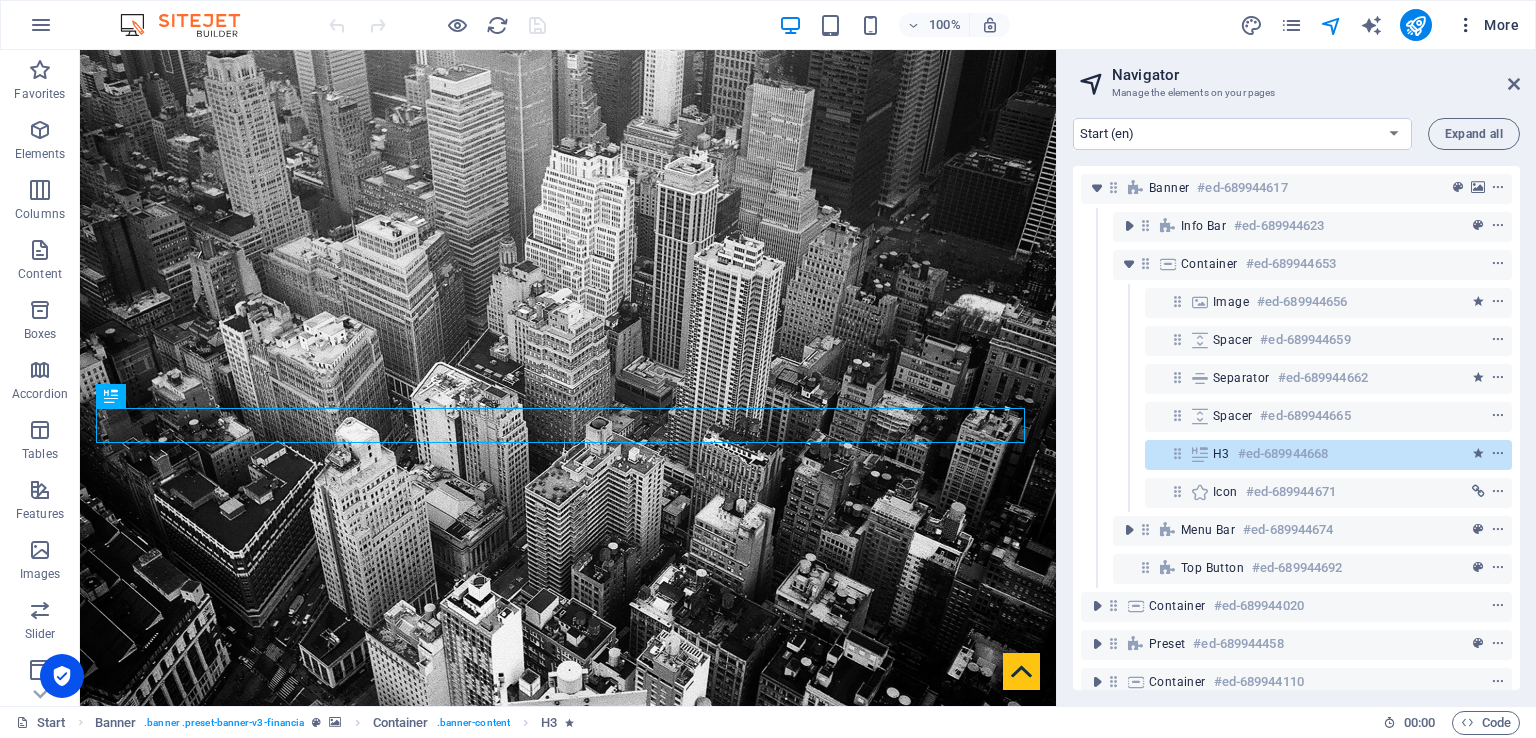 click at bounding box center (1466, 25) 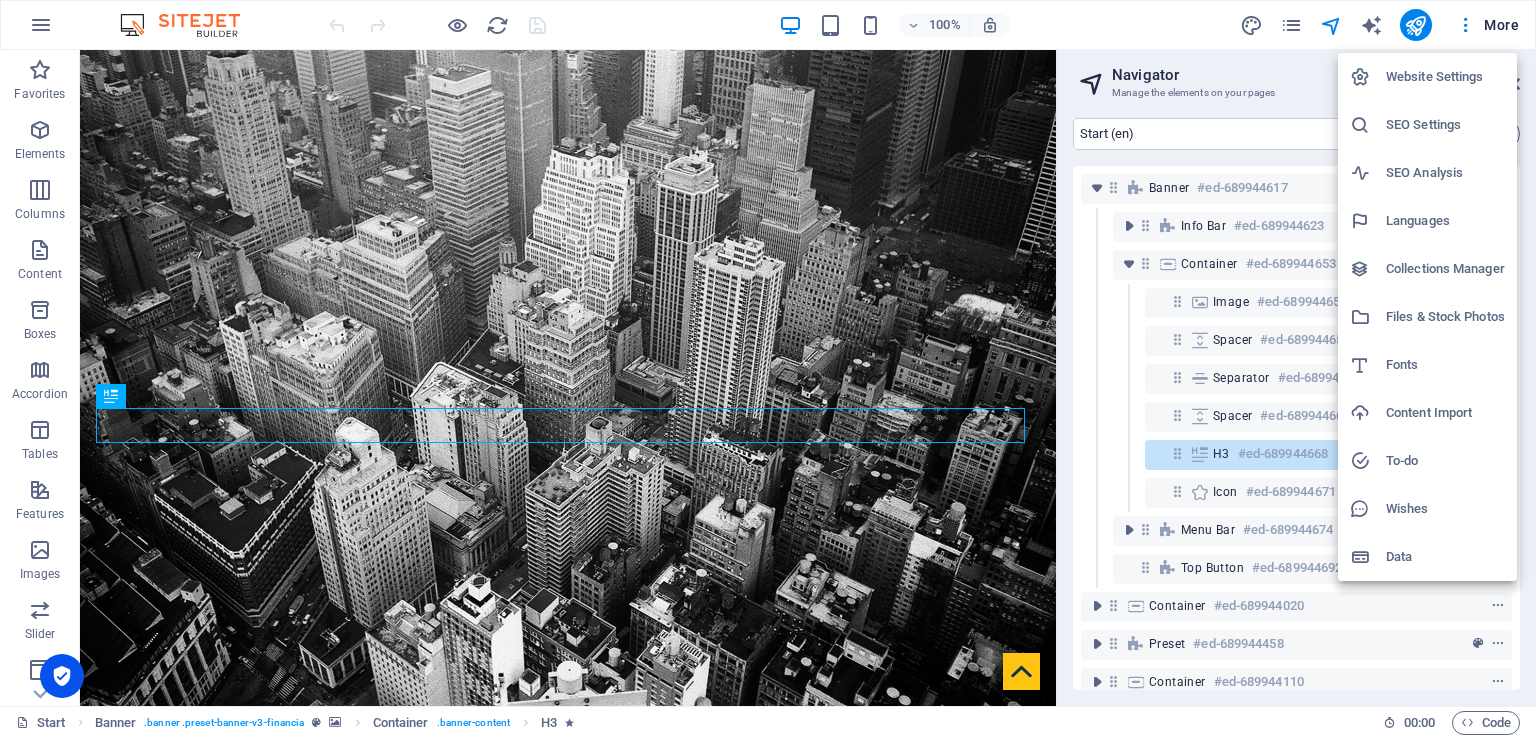 click at bounding box center [768, 369] 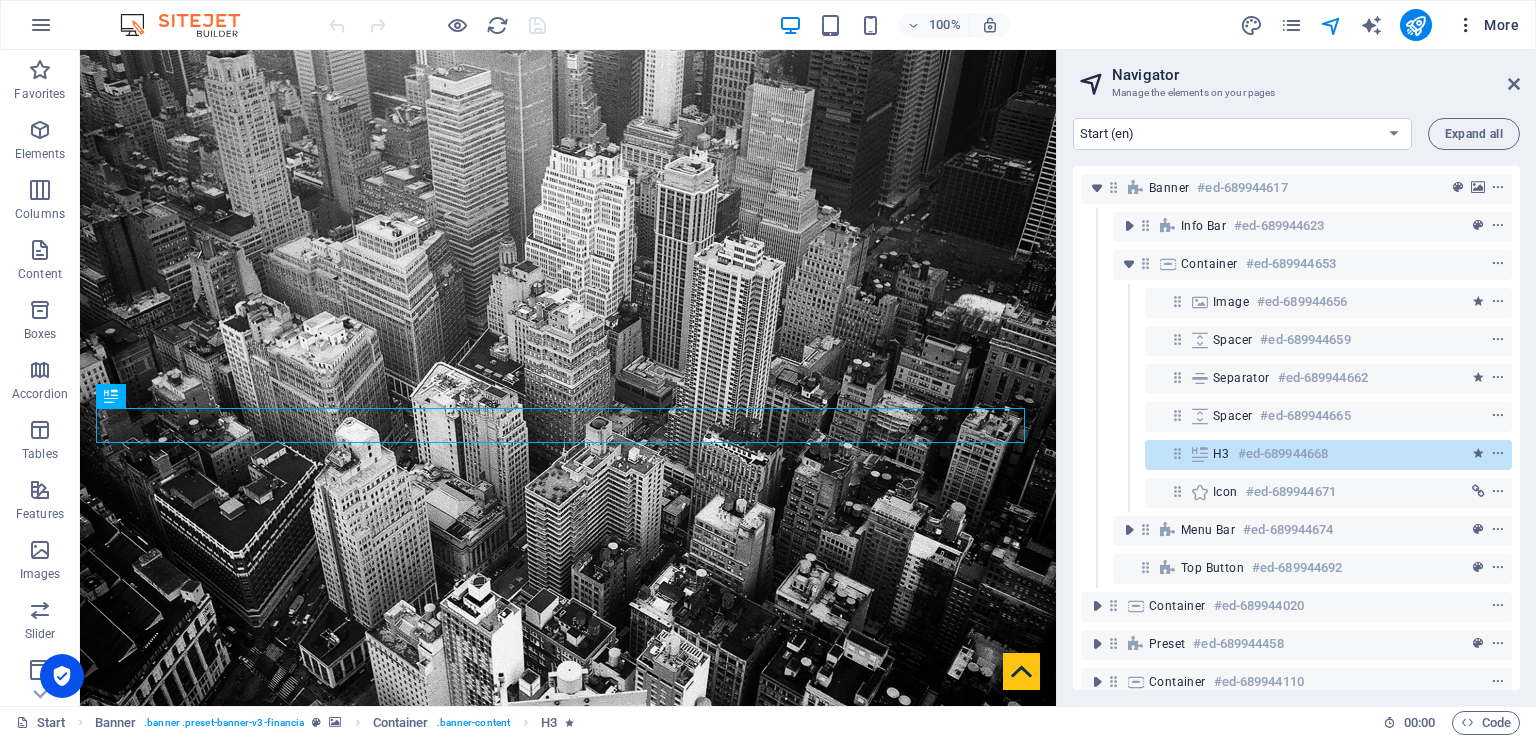 click on "More" at bounding box center (1487, 25) 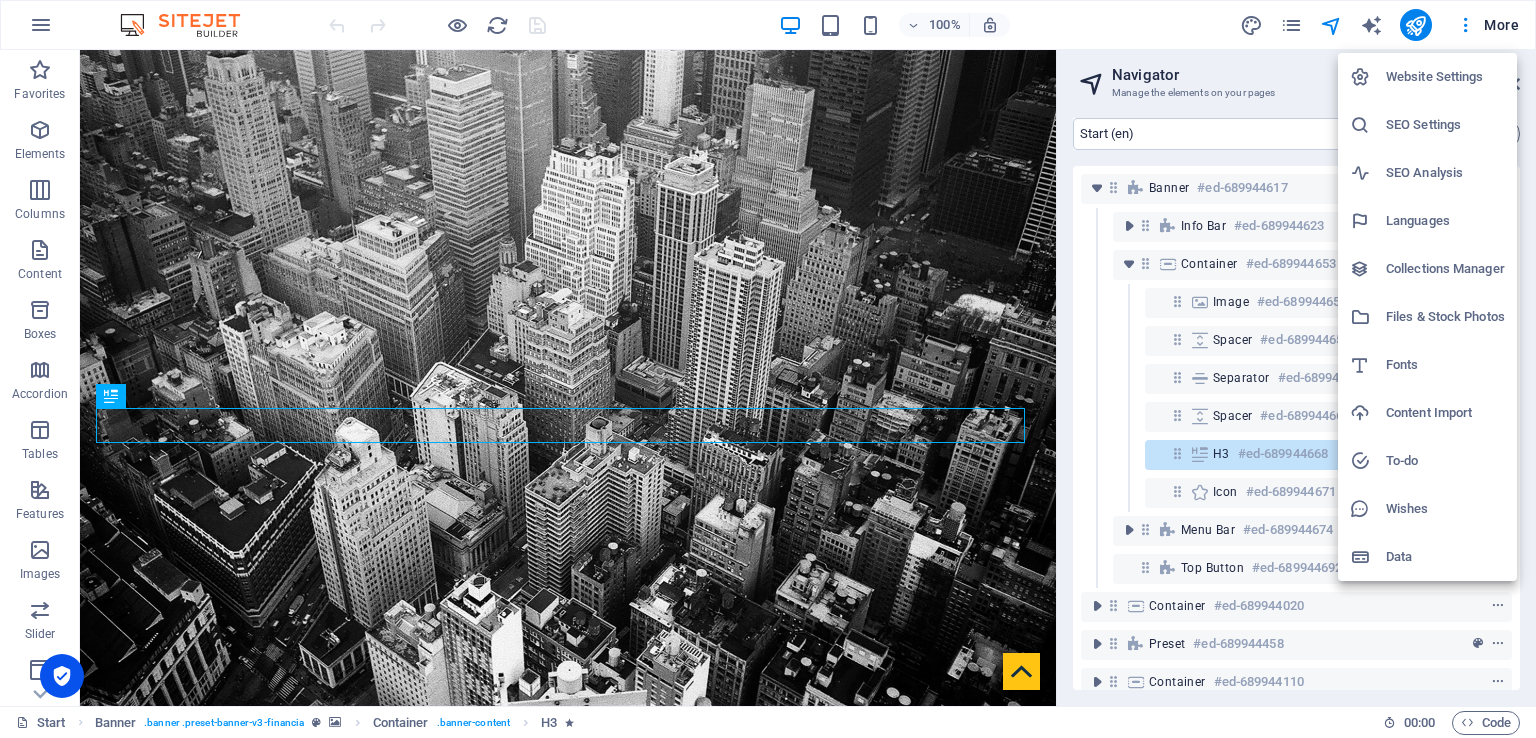 click at bounding box center [768, 369] 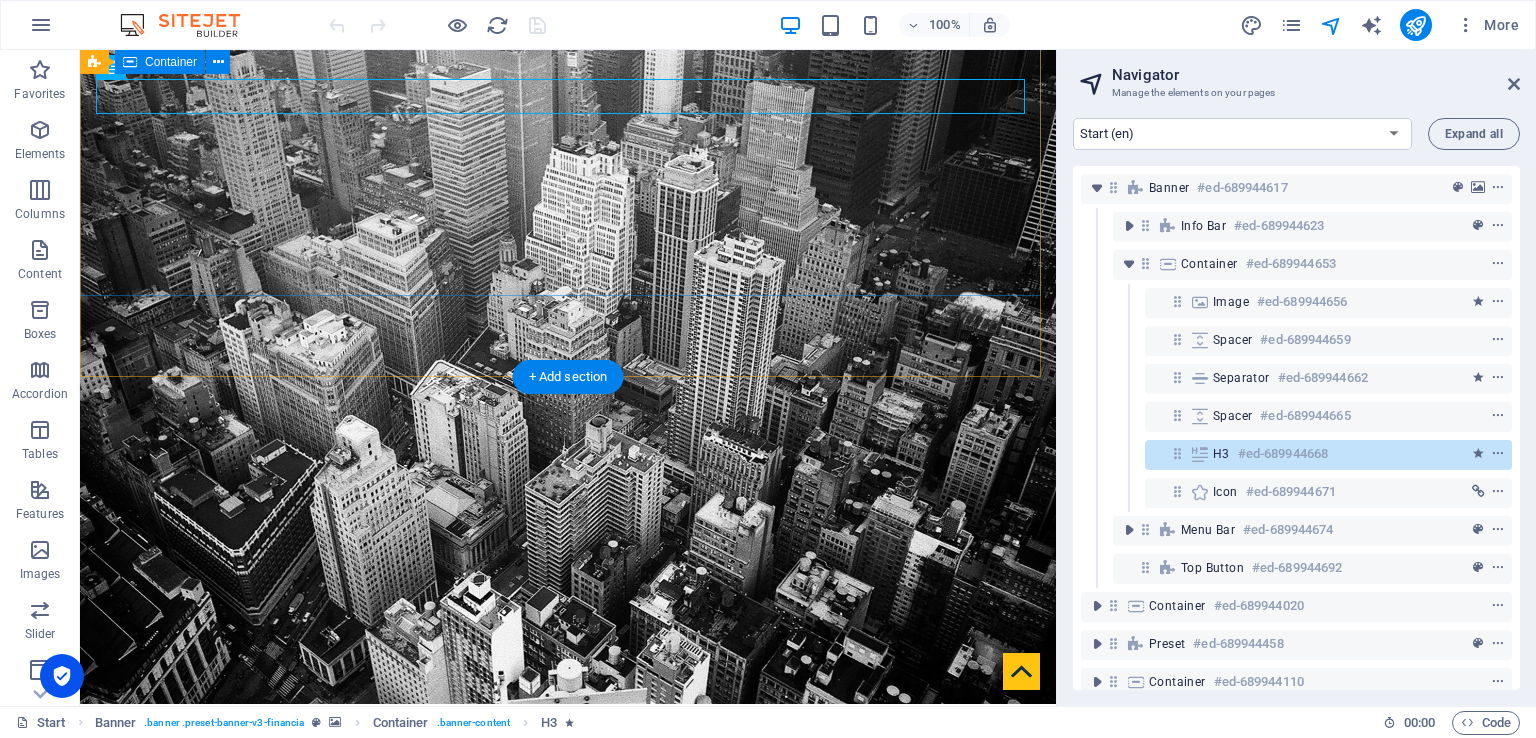 scroll, scrollTop: 0, scrollLeft: 0, axis: both 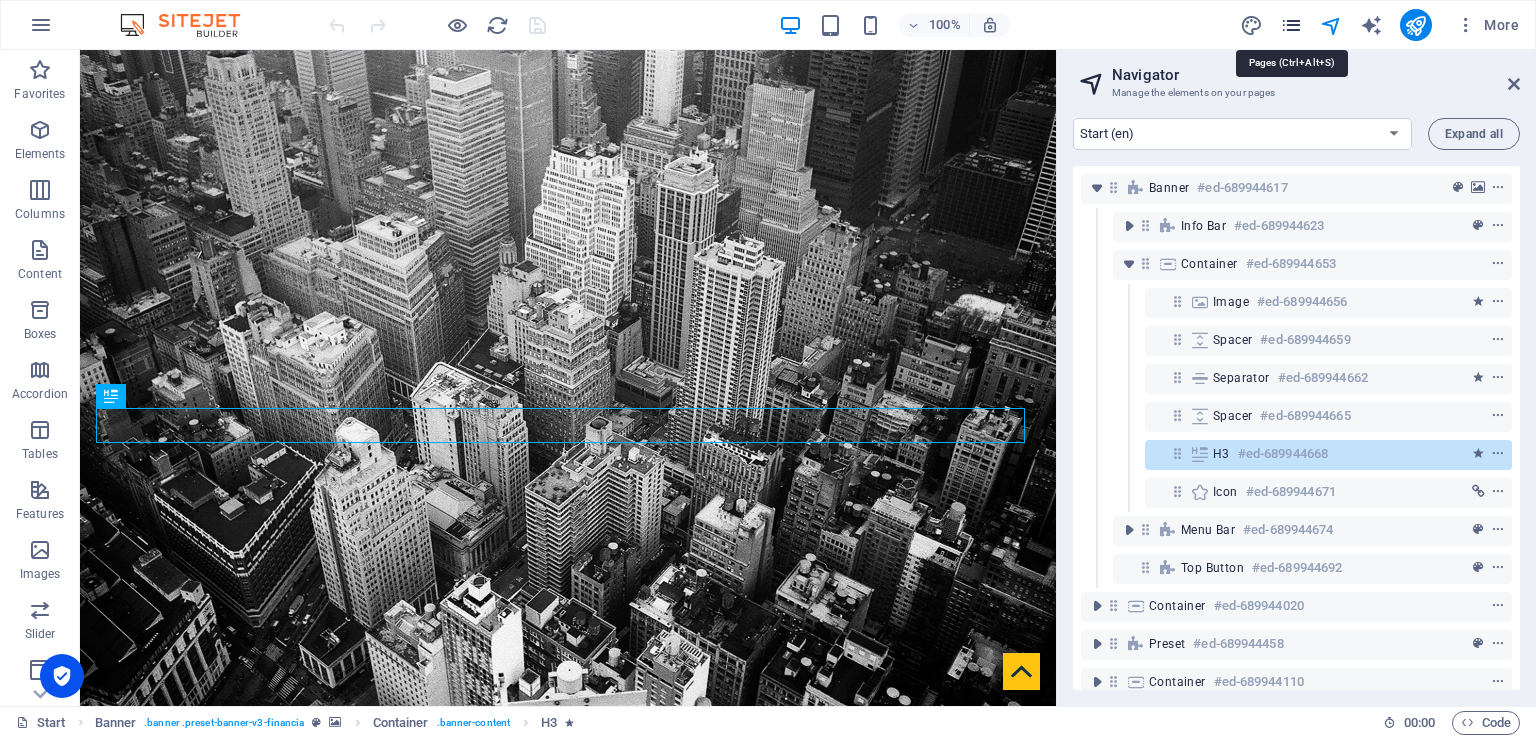 click at bounding box center (1291, 25) 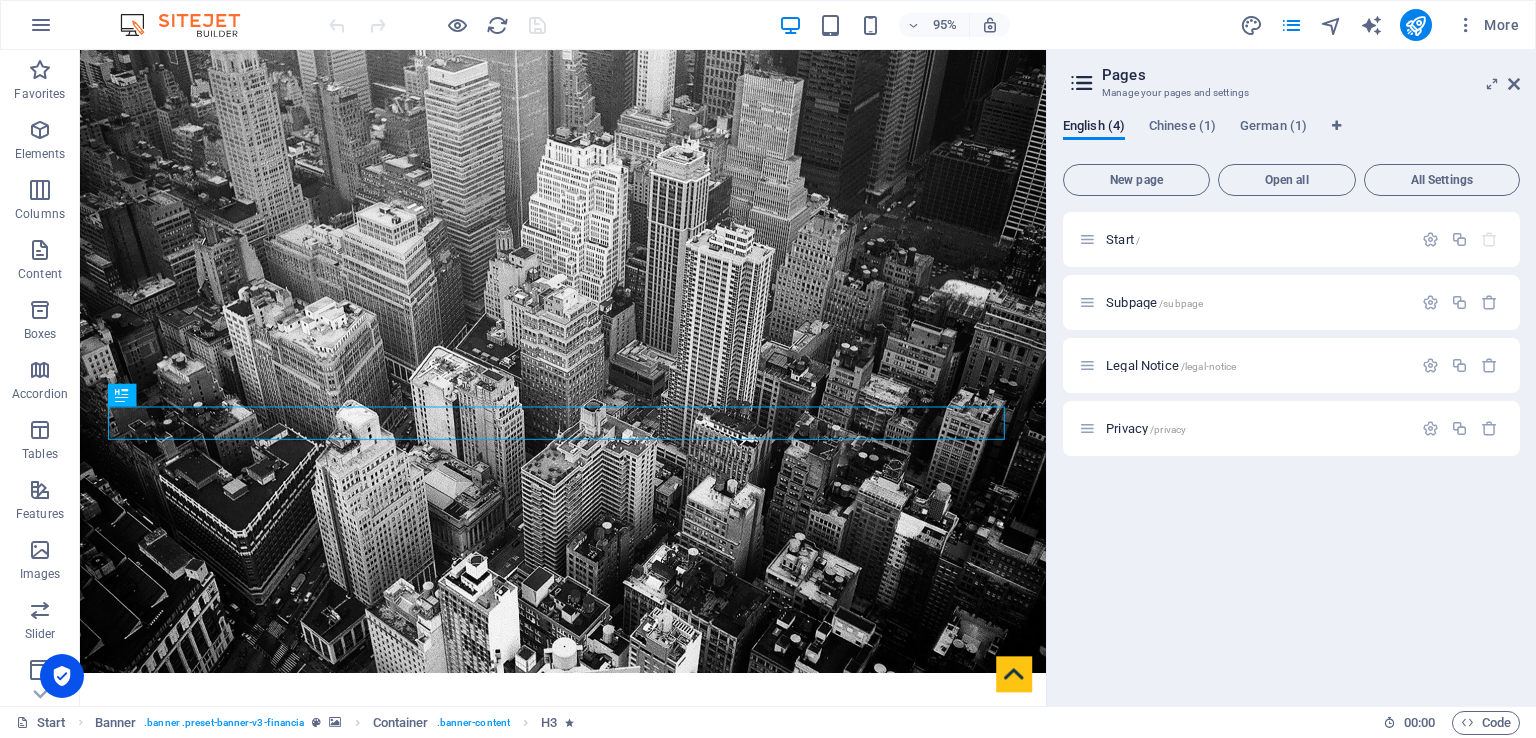 click at bounding box center [1082, 83] 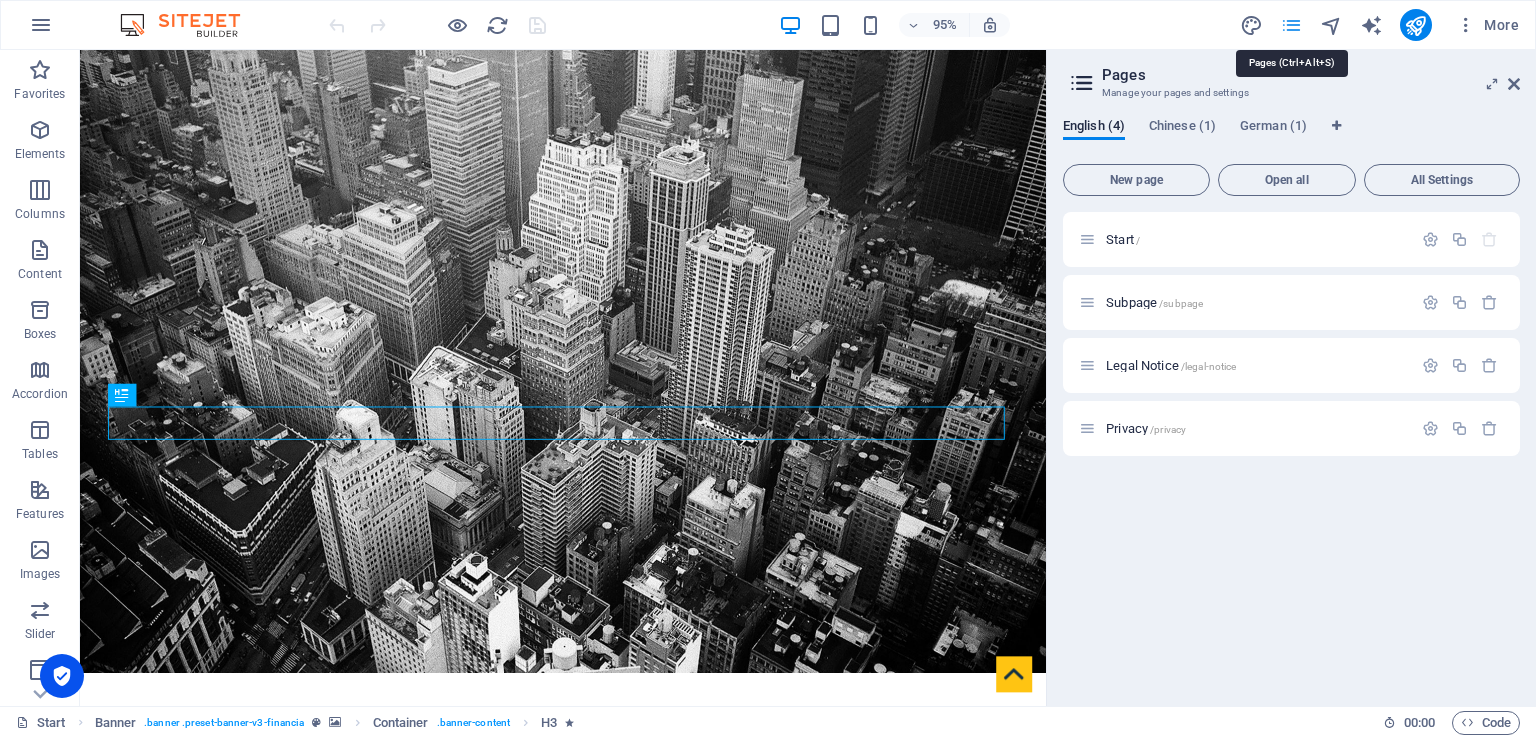 click at bounding box center (1291, 25) 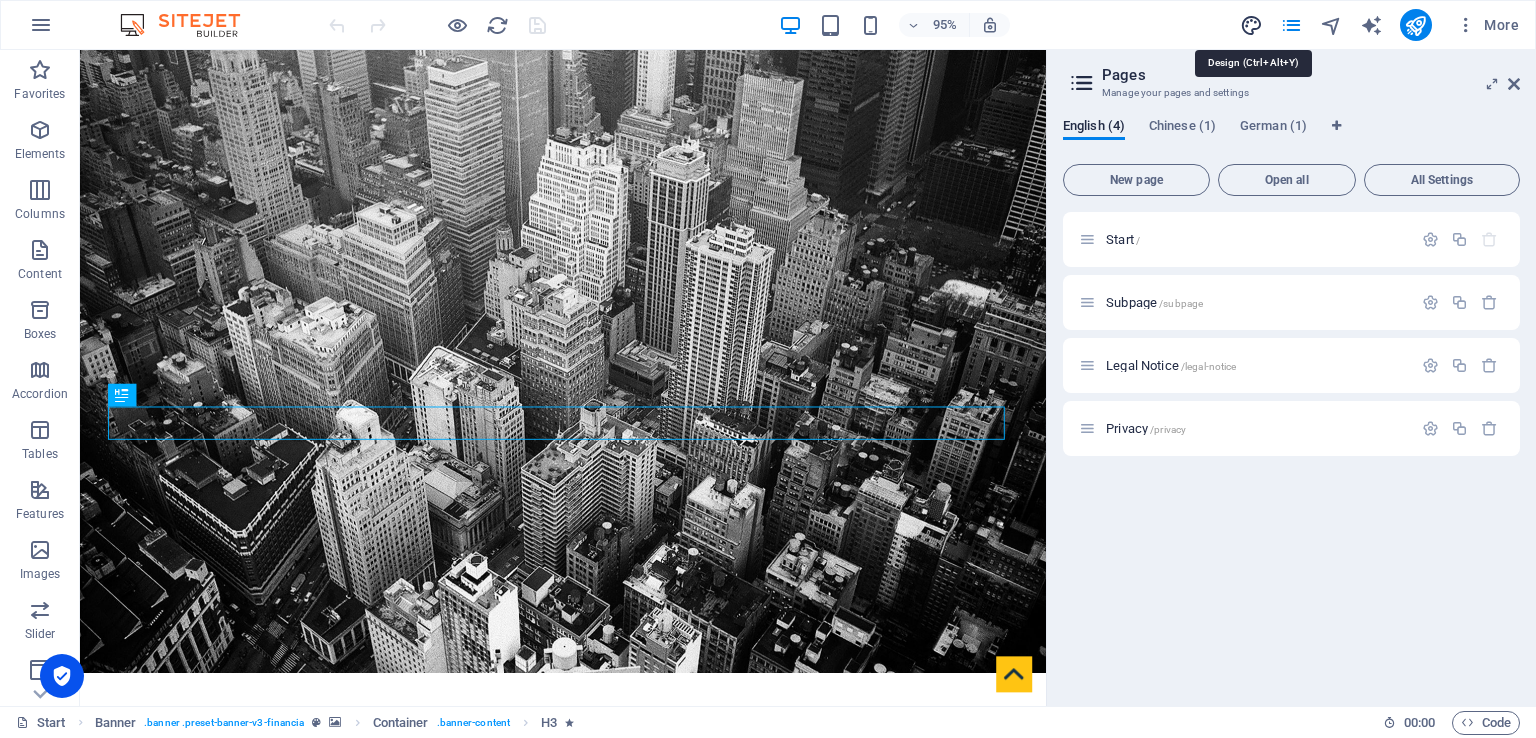 click at bounding box center (1251, 25) 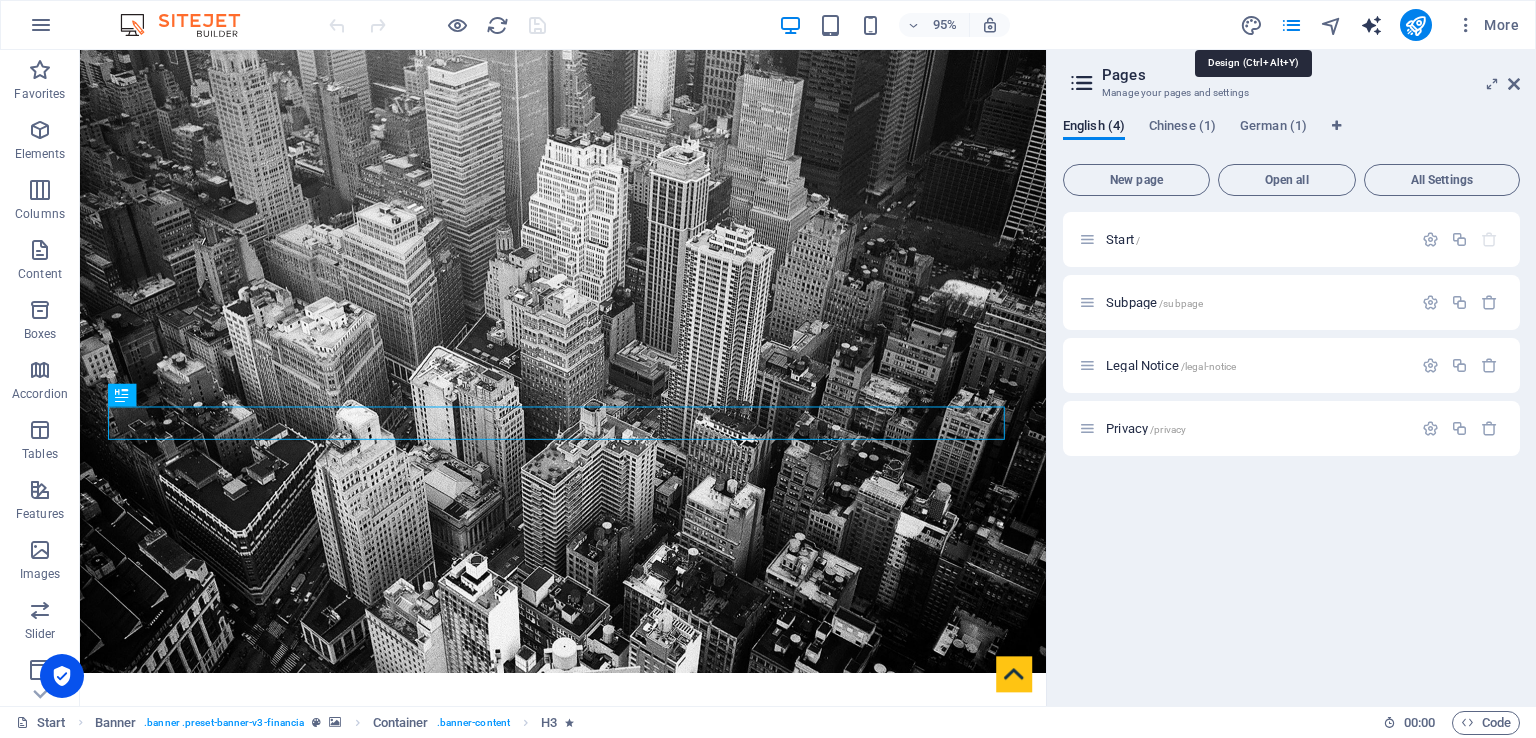 select on "rem" 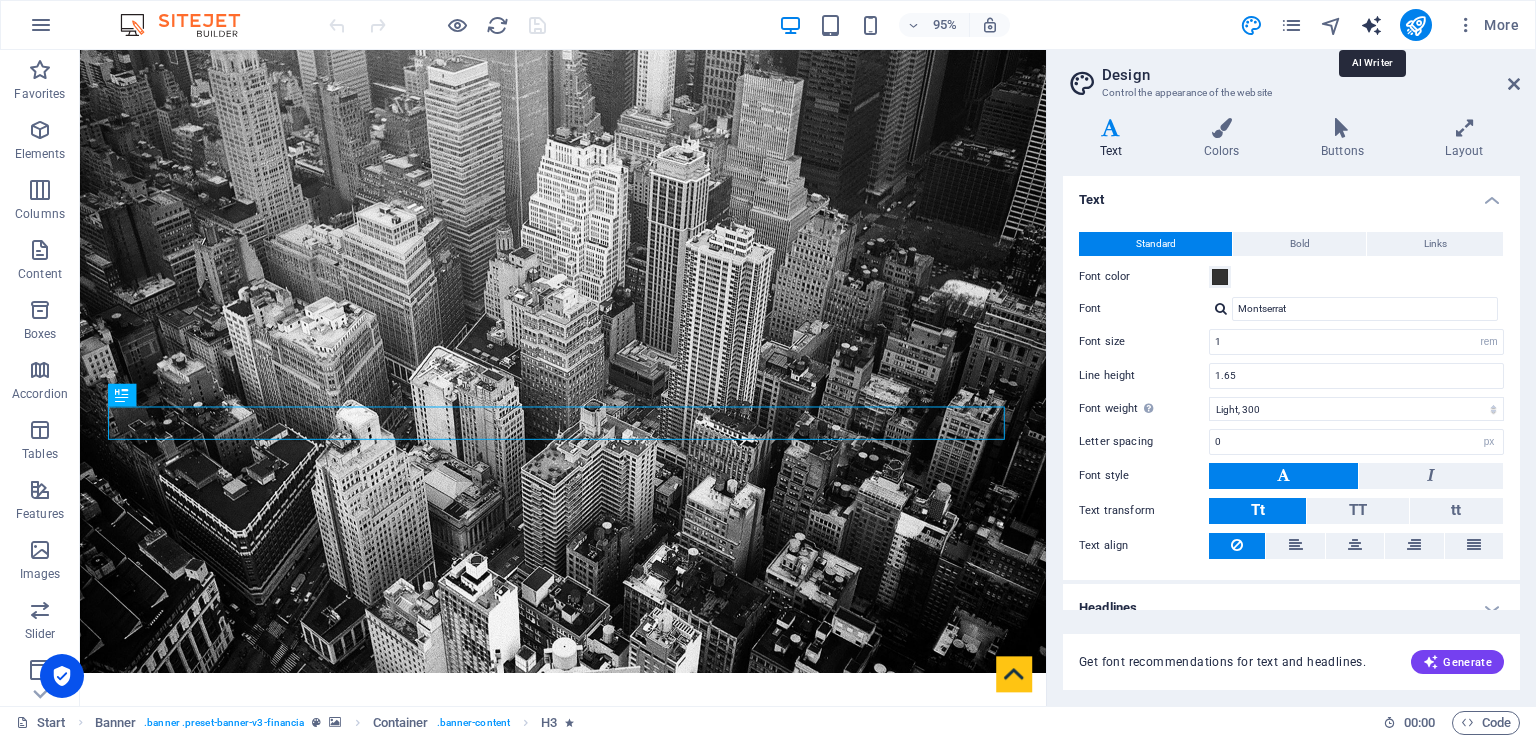 click at bounding box center (1371, 25) 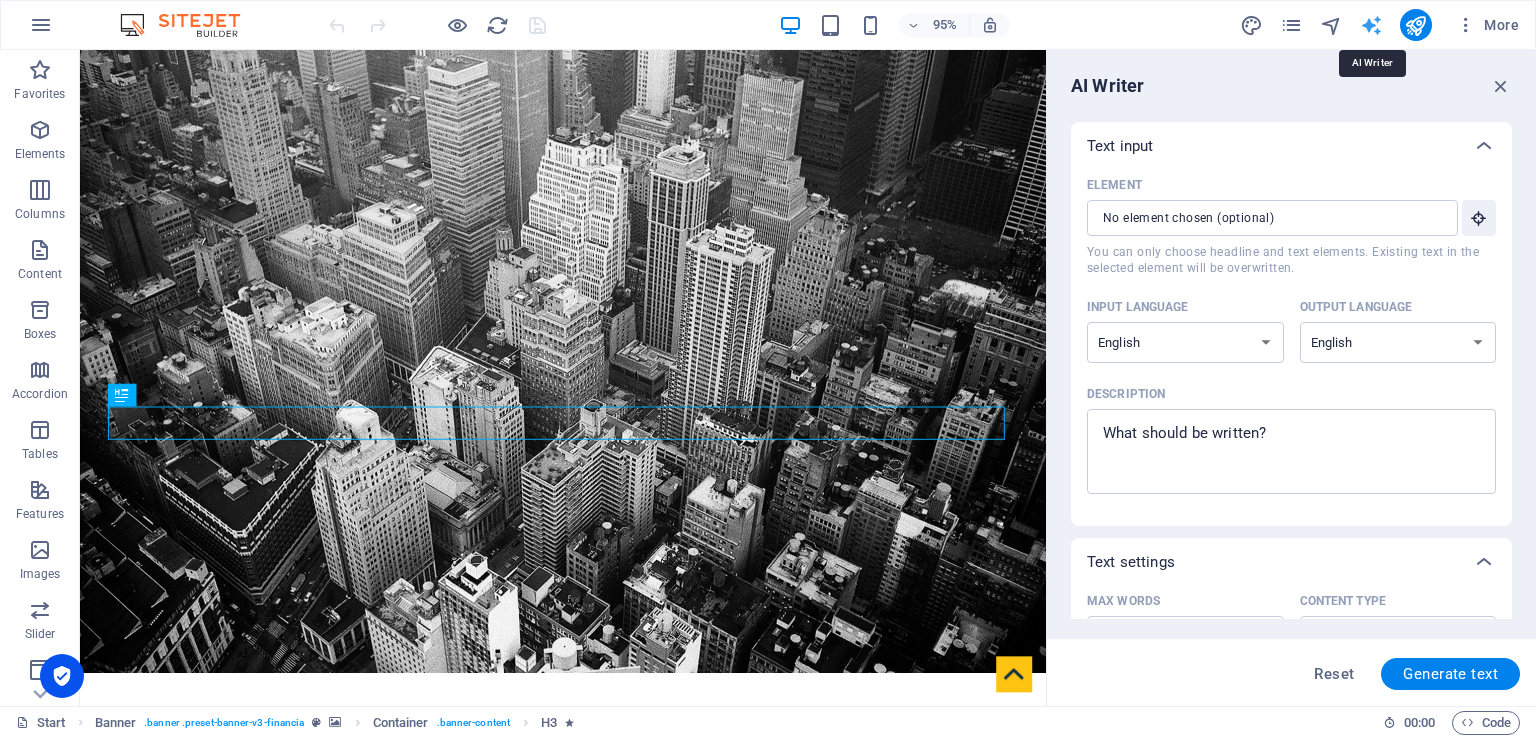 scroll, scrollTop: 0, scrollLeft: 0, axis: both 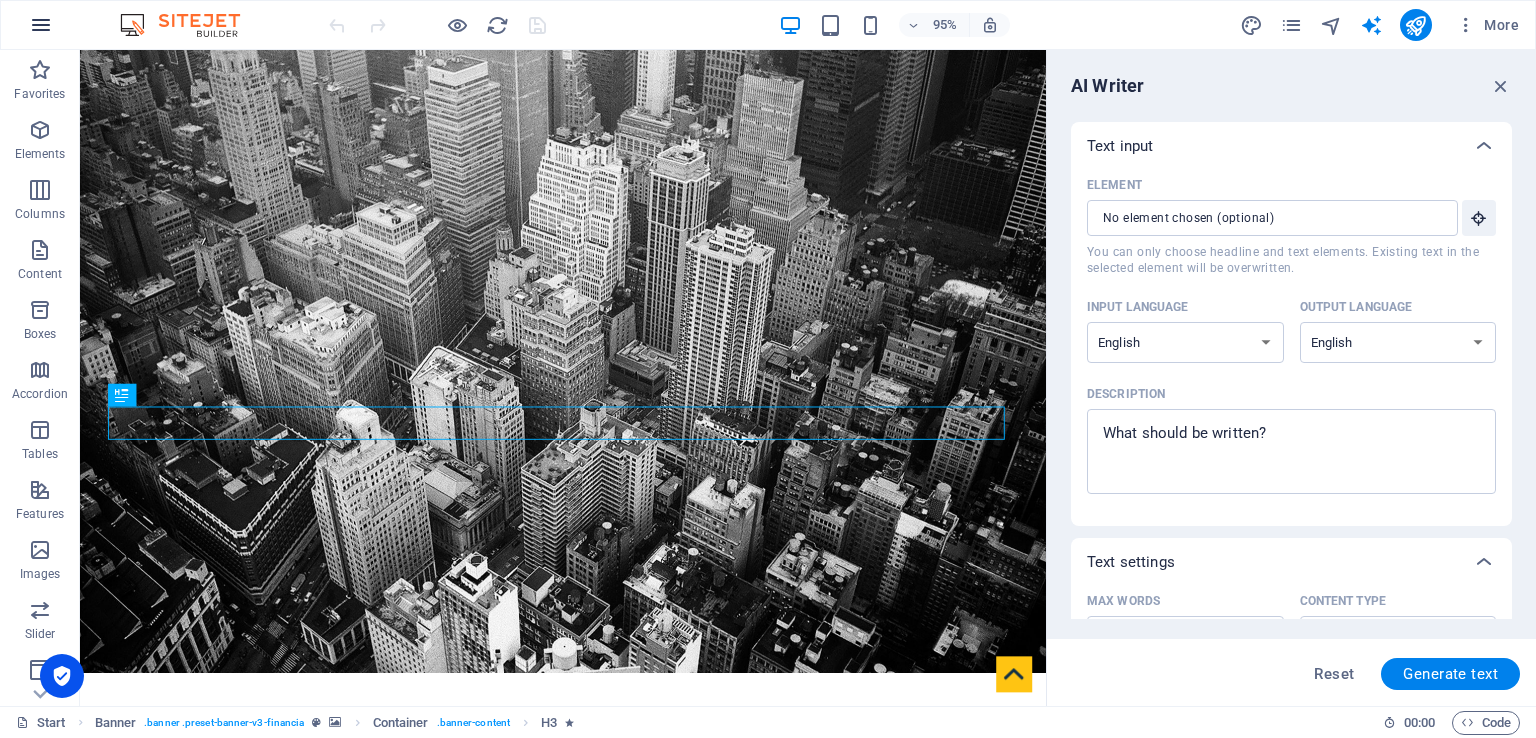 click at bounding box center [41, 25] 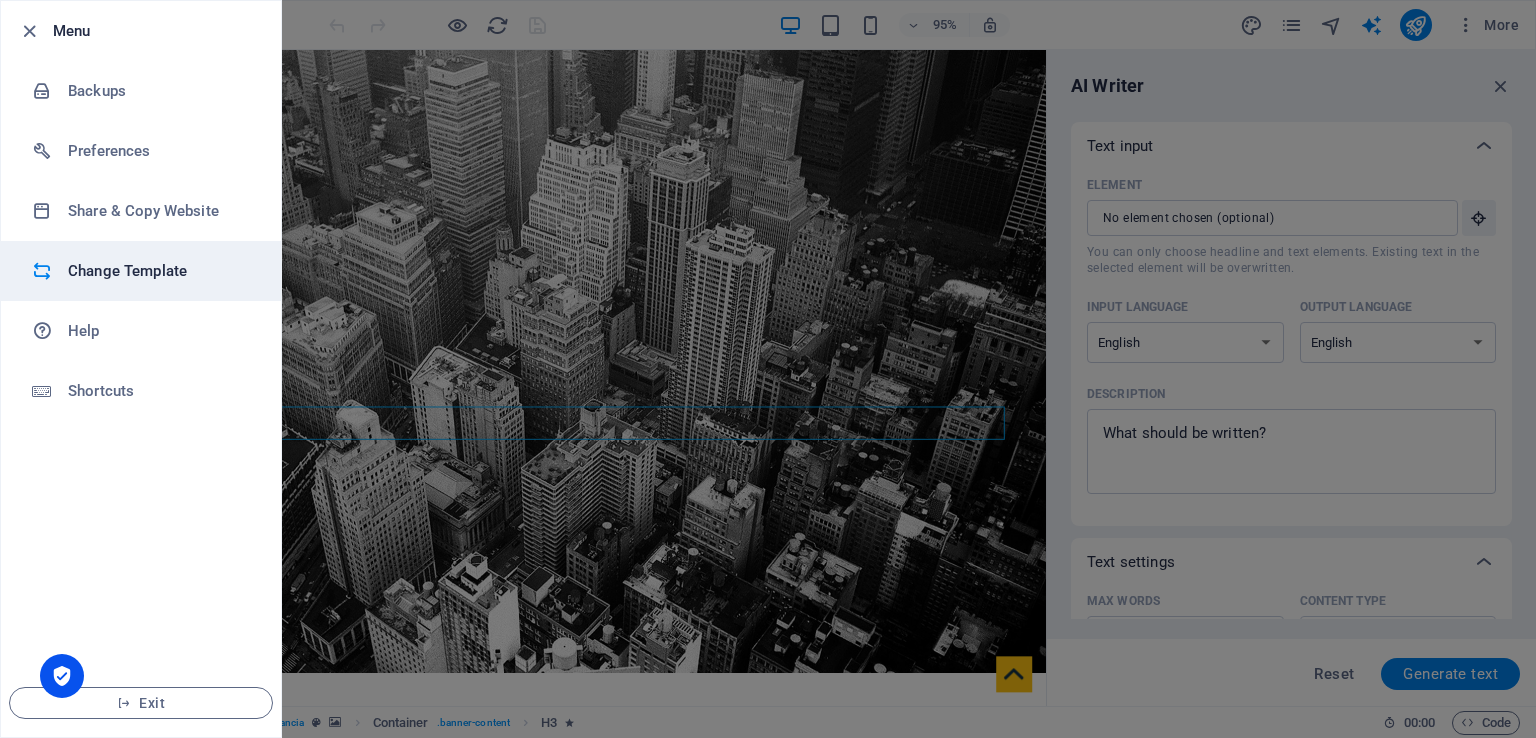 click on "Change Template" at bounding box center [160, 271] 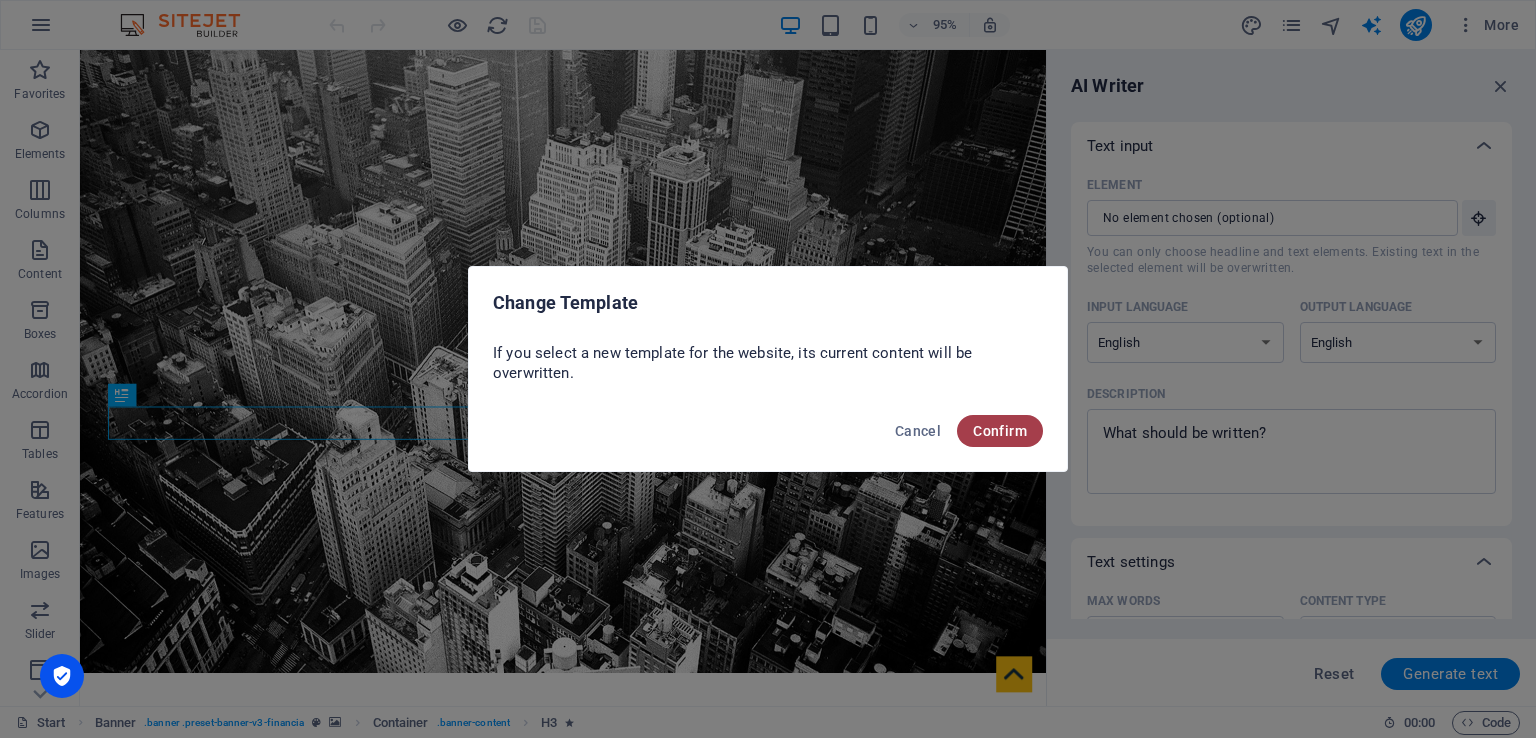 click on "Confirm" at bounding box center [1000, 431] 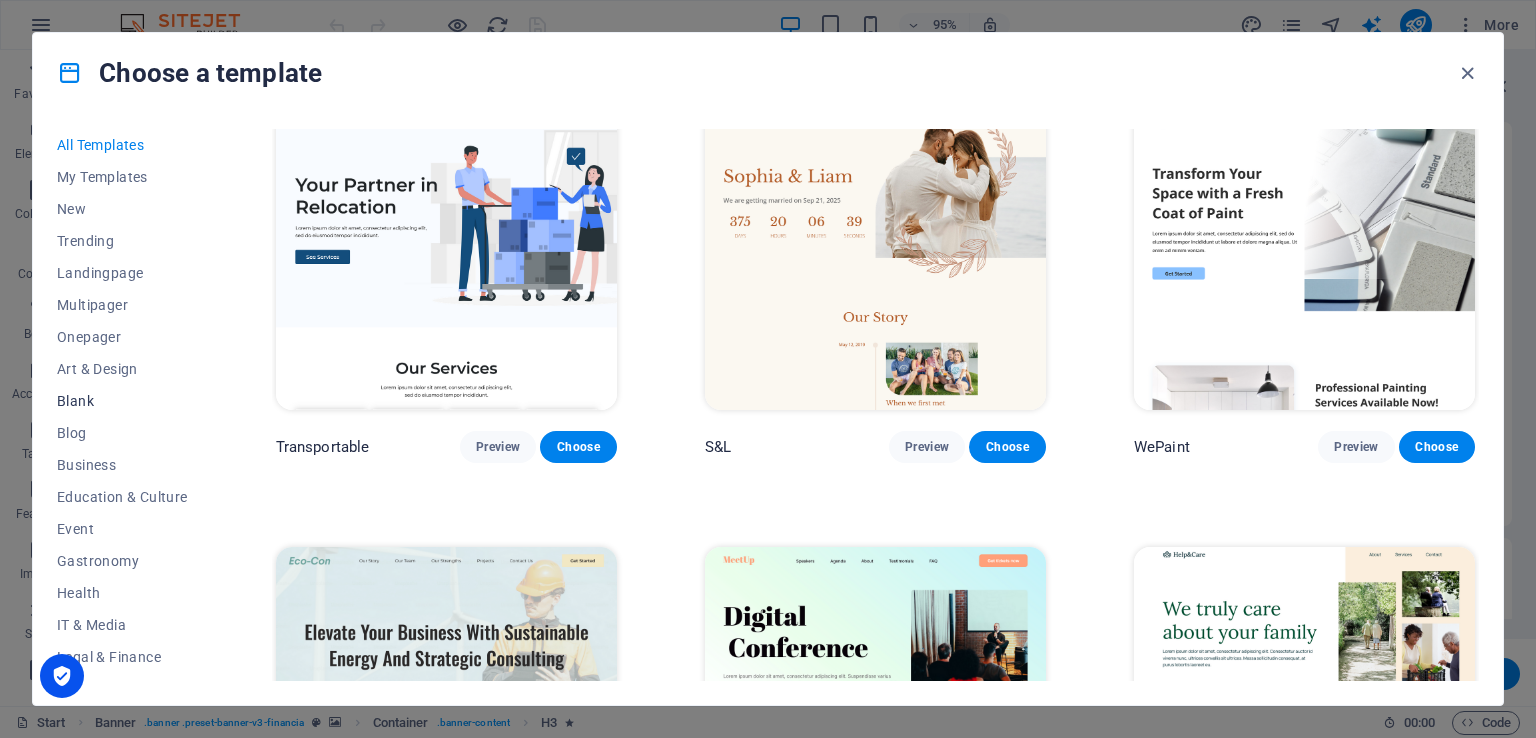 scroll, scrollTop: 500, scrollLeft: 0, axis: vertical 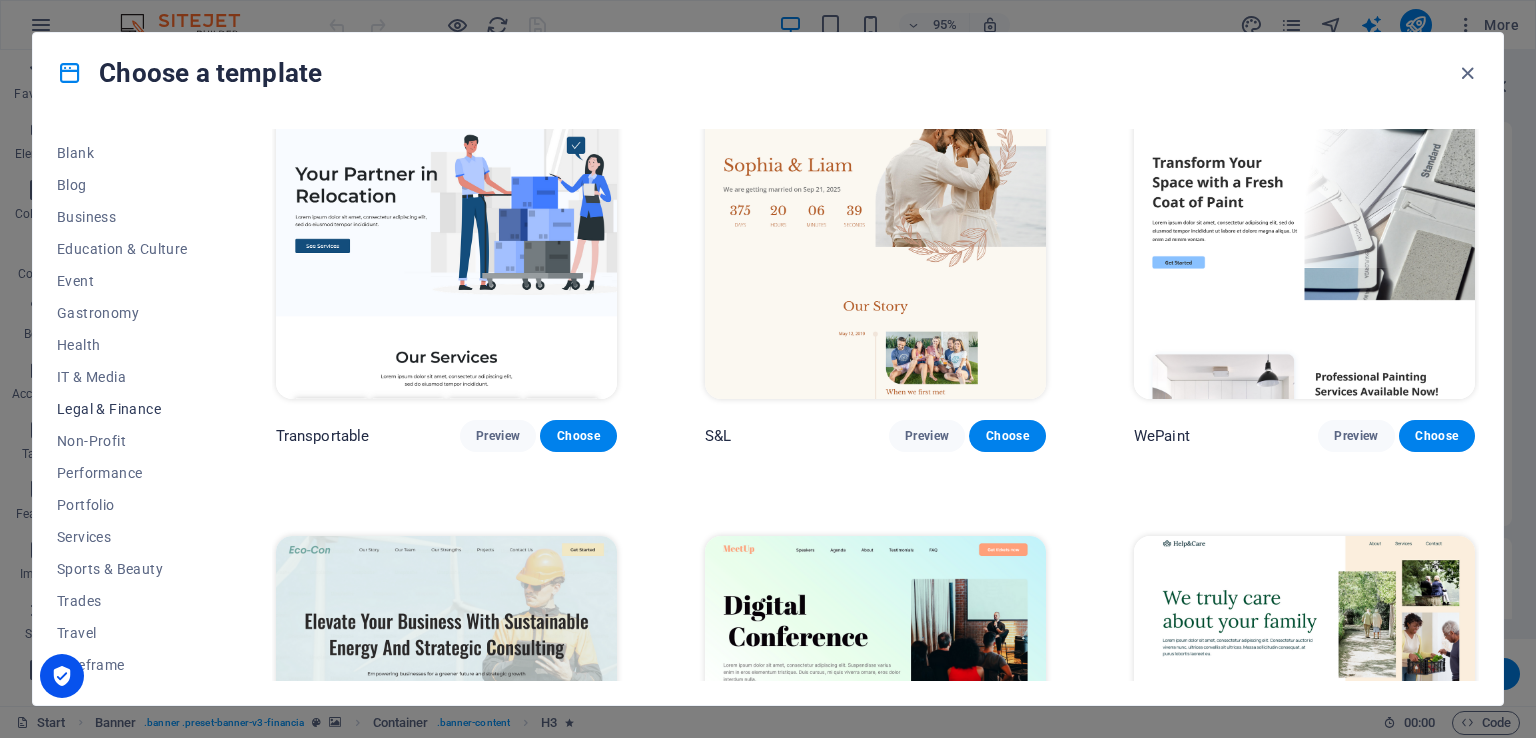 click on "Legal & Finance" at bounding box center [122, 409] 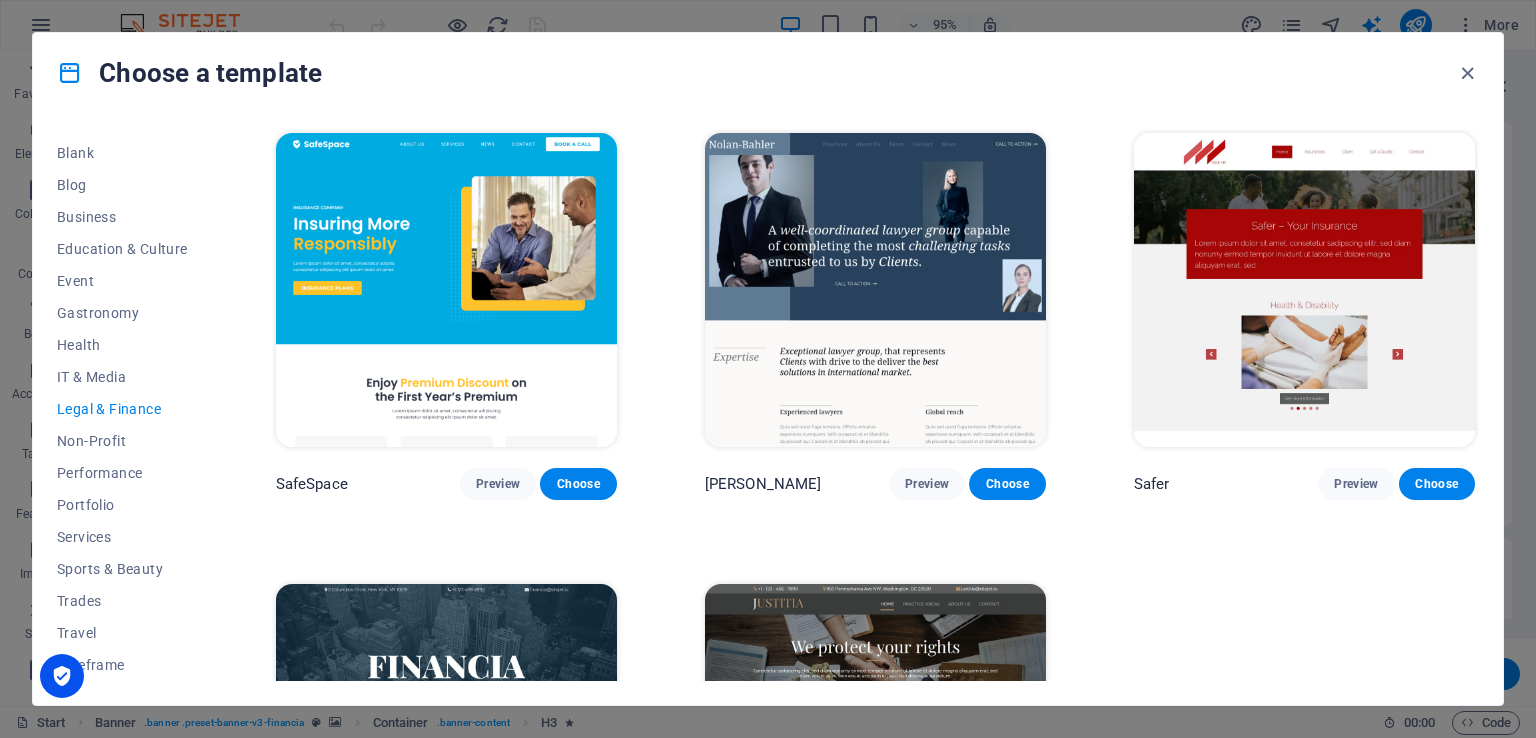 click on "Preview" at bounding box center (498, 936) 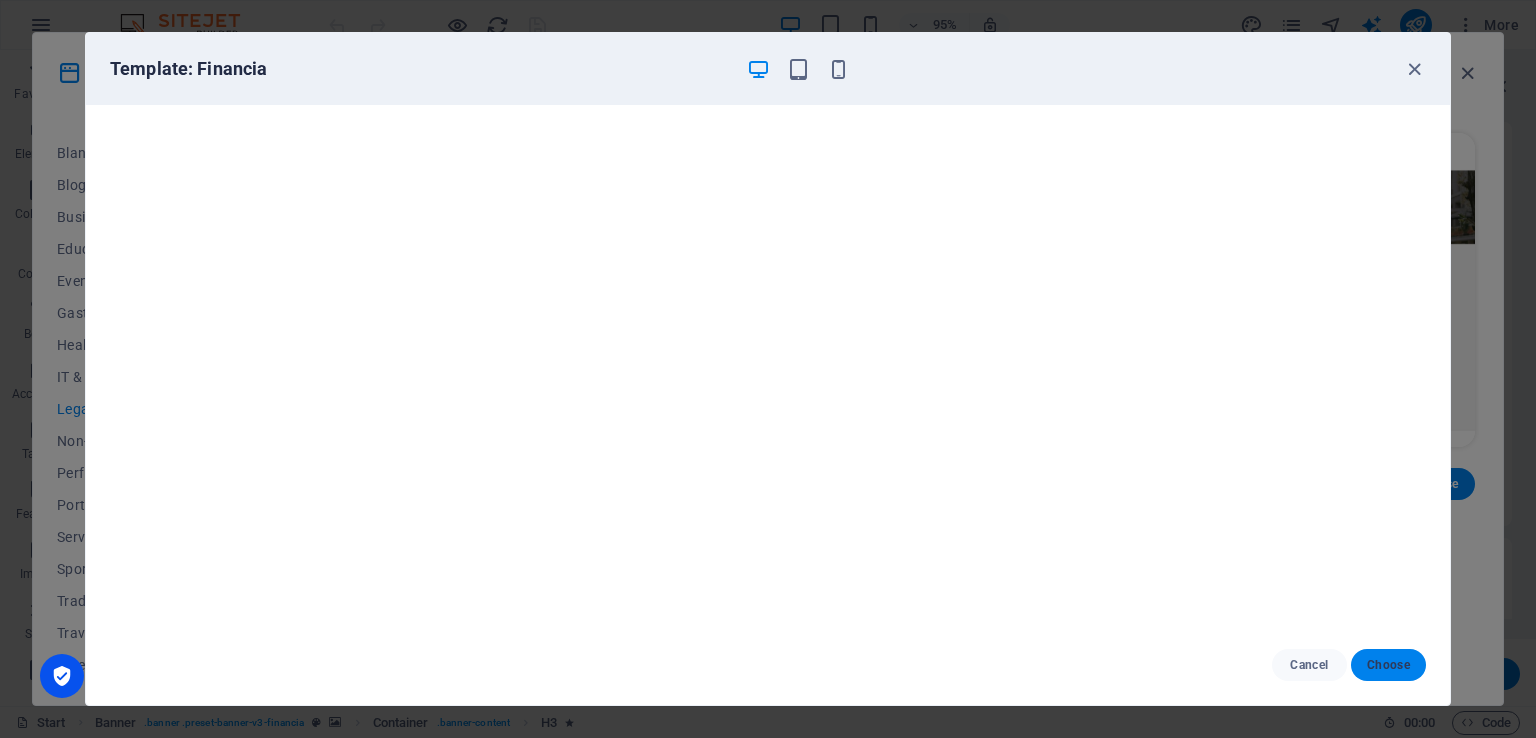 click on "Choose" at bounding box center (1388, 665) 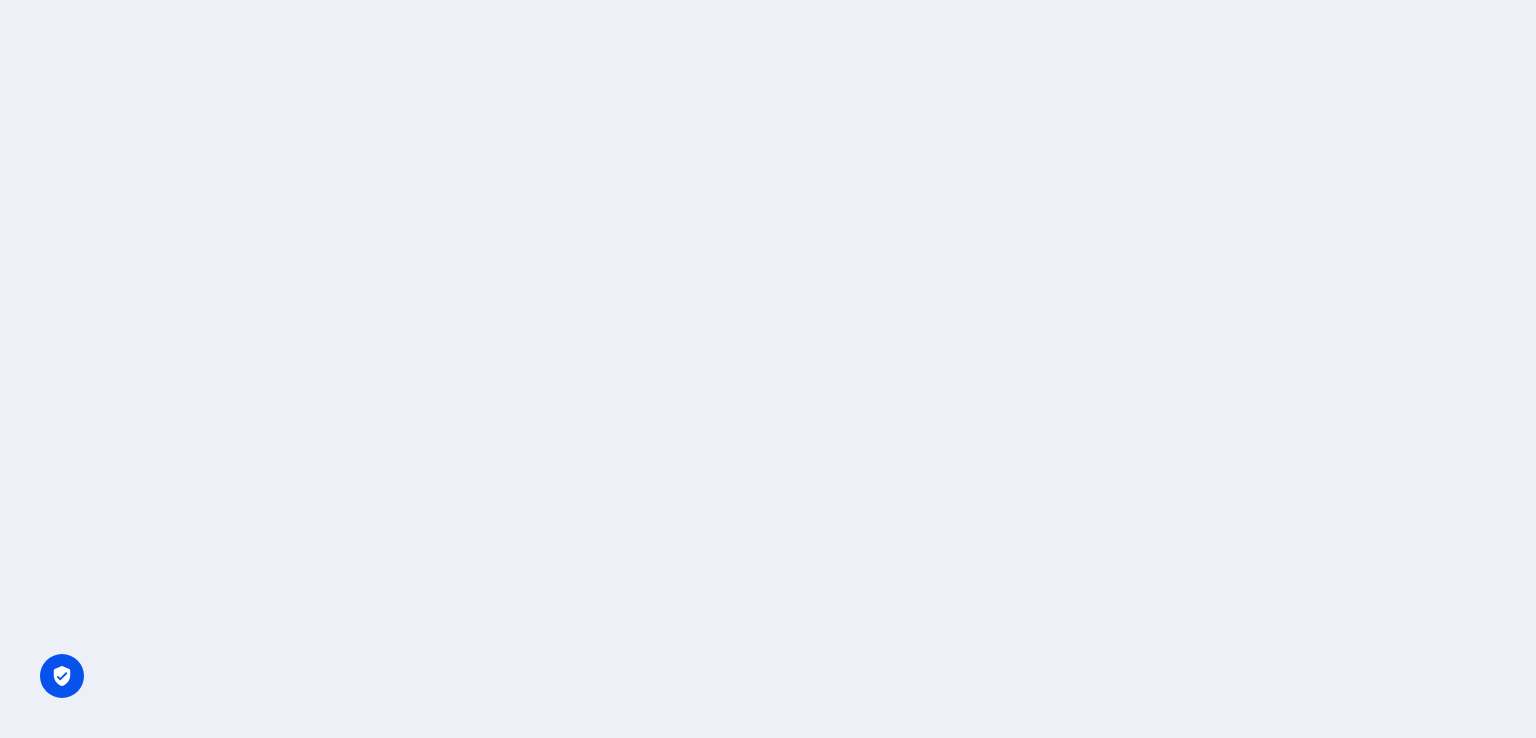 scroll, scrollTop: 0, scrollLeft: 0, axis: both 